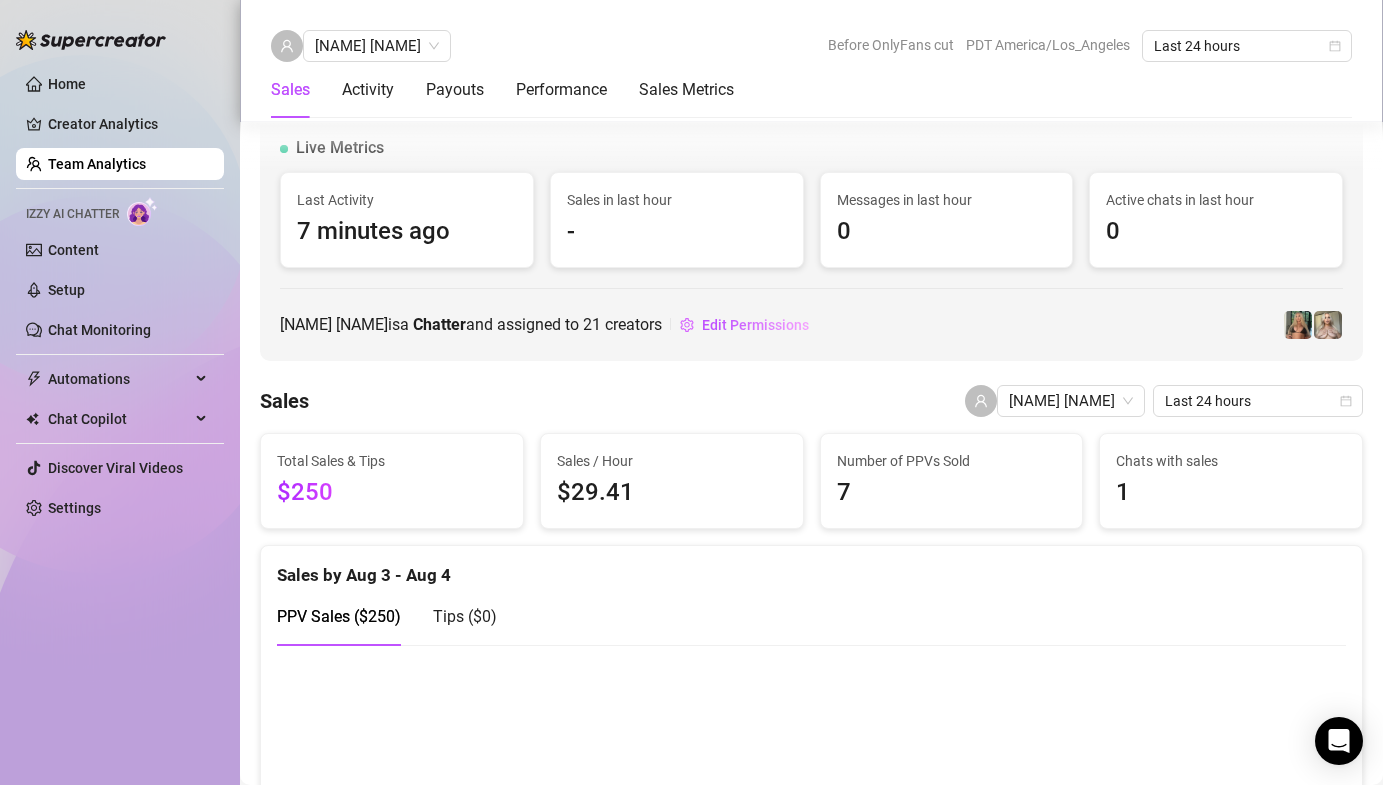 scroll, scrollTop: 0, scrollLeft: 0, axis: both 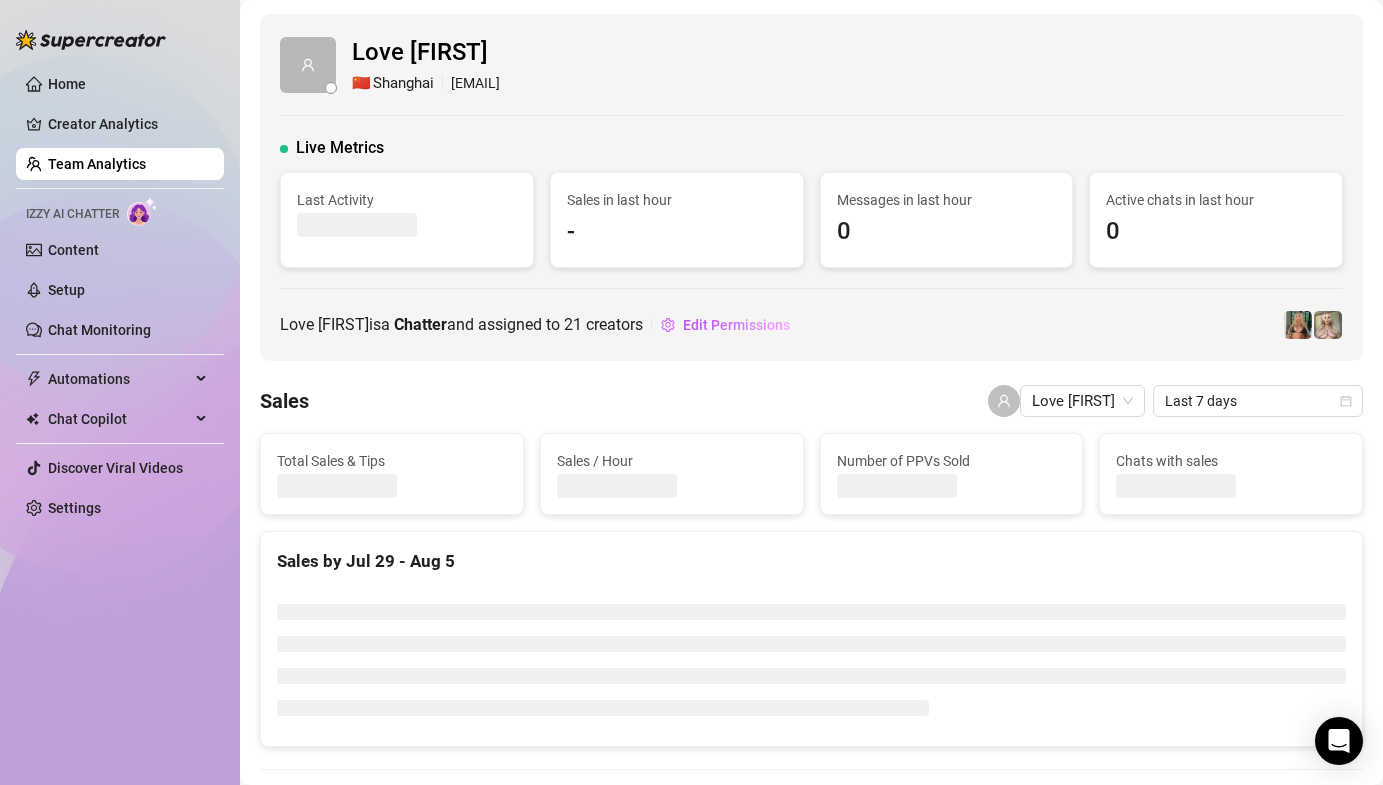 click on "Team Analytics" at bounding box center (97, 164) 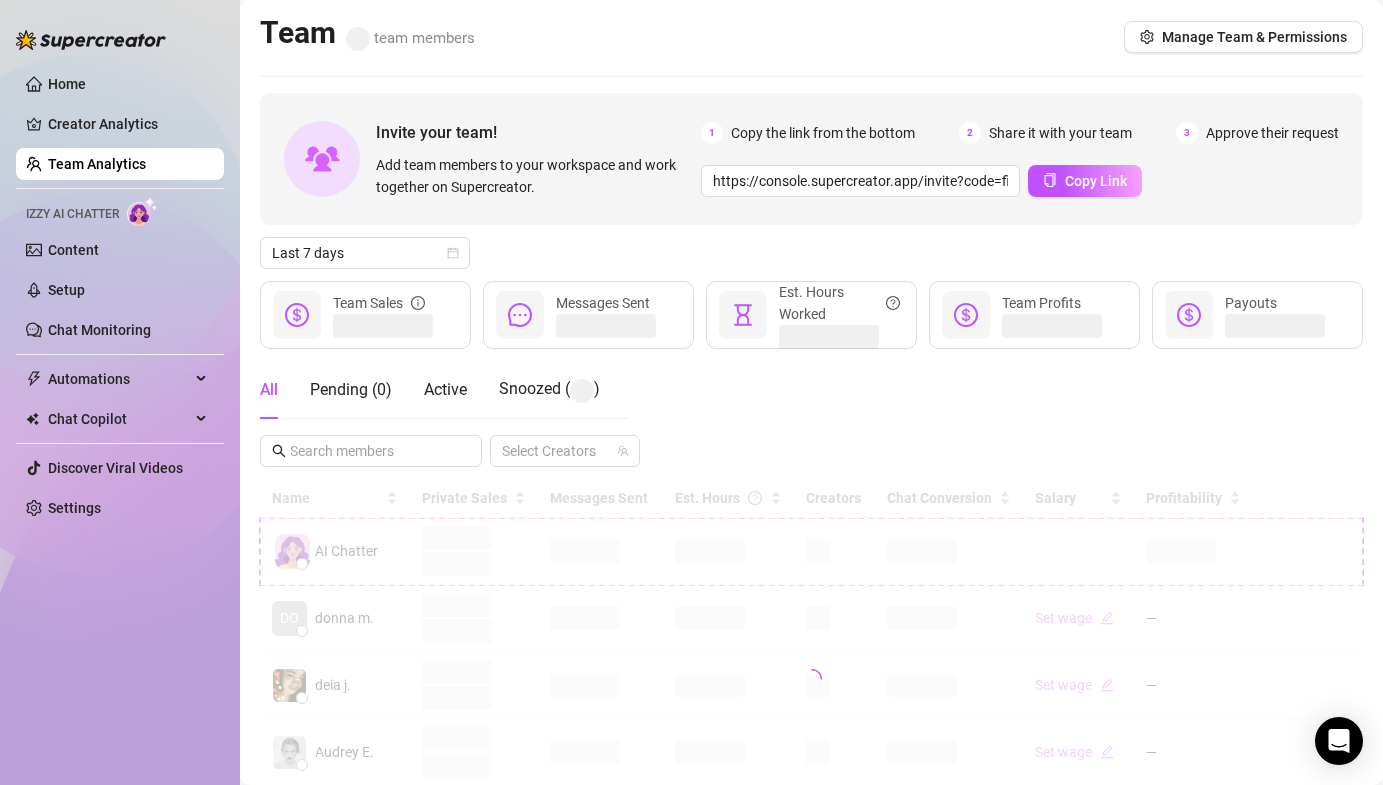 click on "Invite your team! Add team members to your workspace and work together on Supercreator. 1 Copy the link from the bottom 2 Share it with your team 3 Approve their request https://console.supercreator.app/invite?code=fibzx3jJrgPbWdJEkEN3sg7x35T2&workspace=222%20Mgmt%20 Copy Link Last 7 days Team Sales Messages Sent Est. Hours Worked Team Profits Payouts All Pending ( 0 ) Active Snoozed ( )   Select Creators Name Private Sales Messages Sent Est. Hours  Creators Chat Conversion Salary Profitability AI Chatter DO donna m. Set wage — deia j. Set wage — Audrey E. Set wage — Scrambler K. Set wage — RA Raychelle Set wage — Mark Set wage — Charlotte A. Set wage — Kyle R. Set wage — Jericko Set wage — 1 2 3 4 5 6 7" at bounding box center [811, 668] 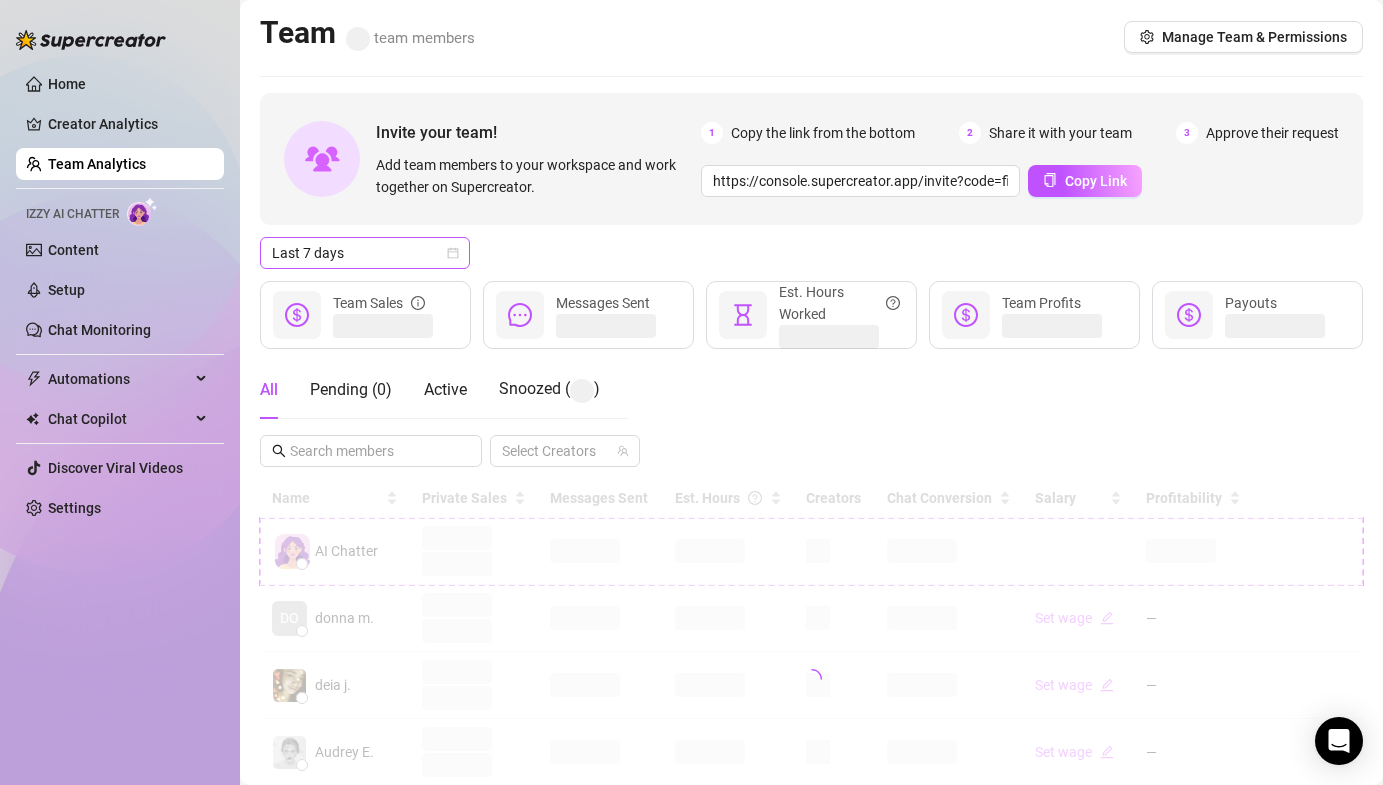 click on "Last 7 days" at bounding box center (365, 253) 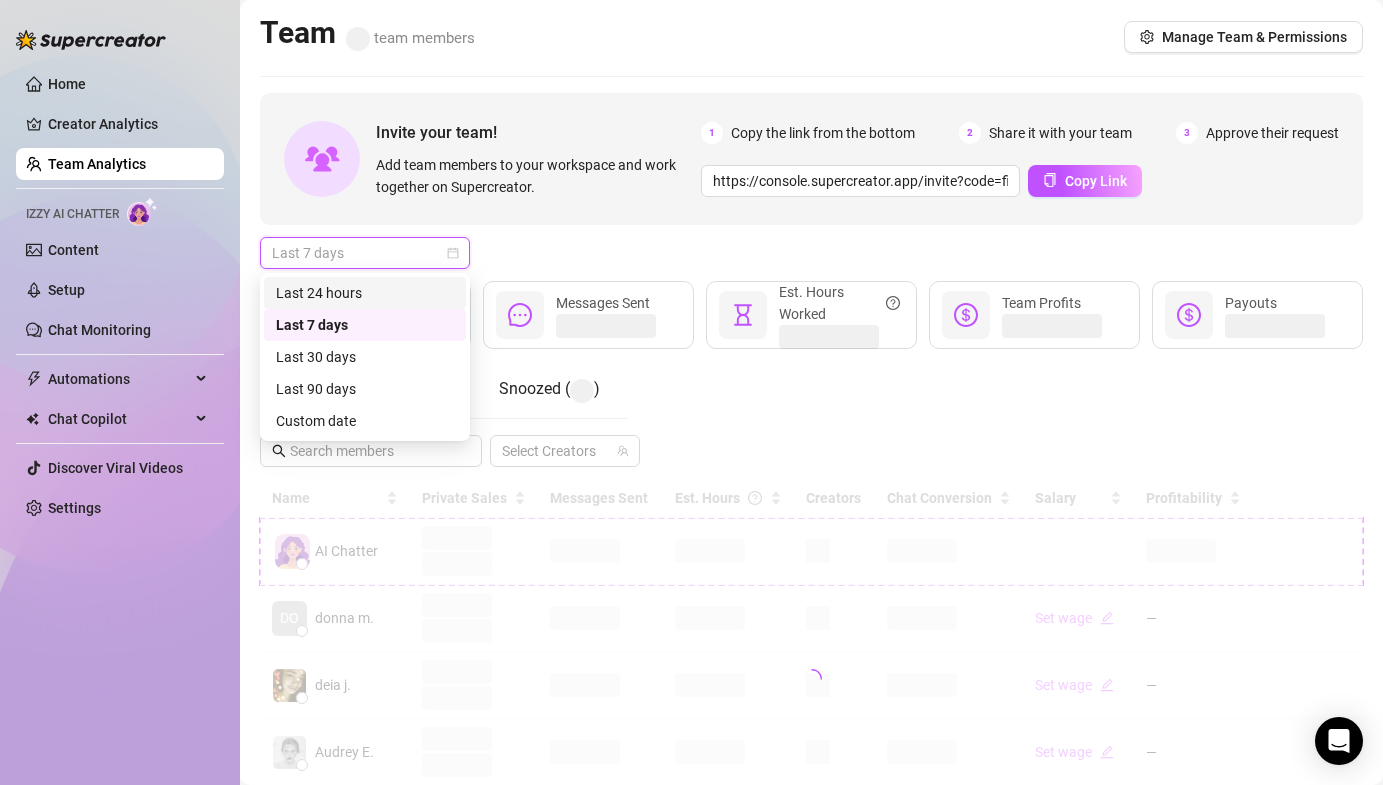 click on "Last 24 hours" at bounding box center [365, 293] 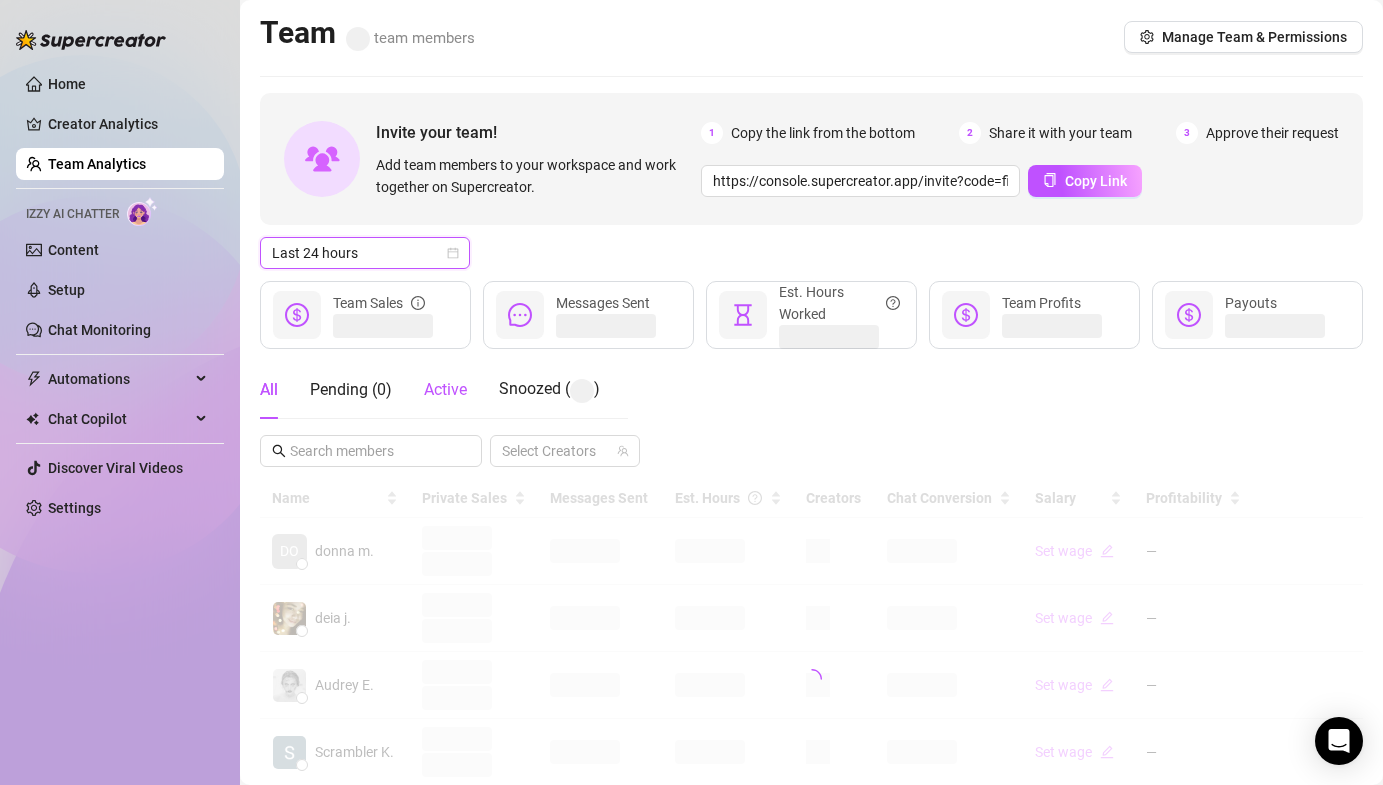 drag, startPoint x: 461, startPoint y: 391, endPoint x: 483, endPoint y: 414, distance: 31.827662 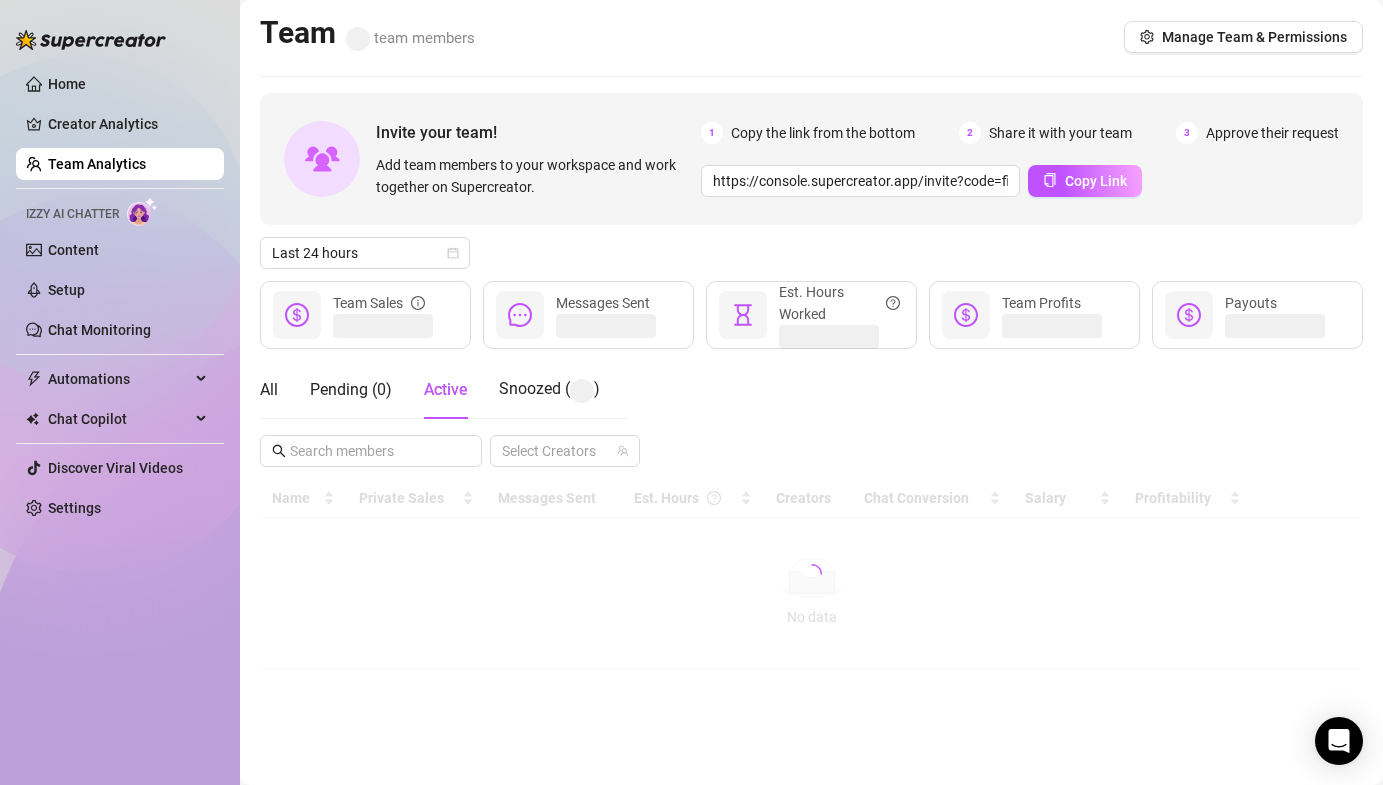 click on "Last 24 hours" at bounding box center [811, 253] 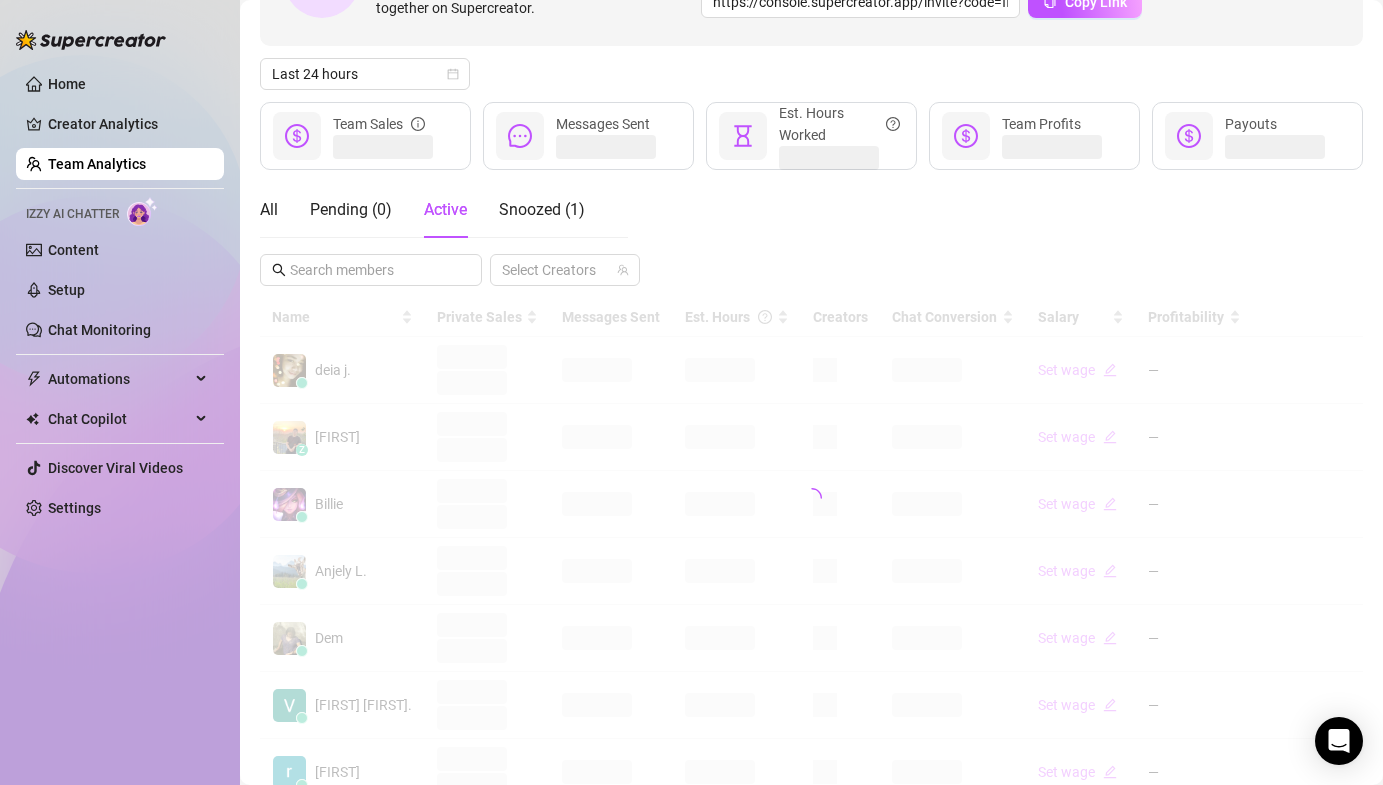 scroll, scrollTop: 320, scrollLeft: 0, axis: vertical 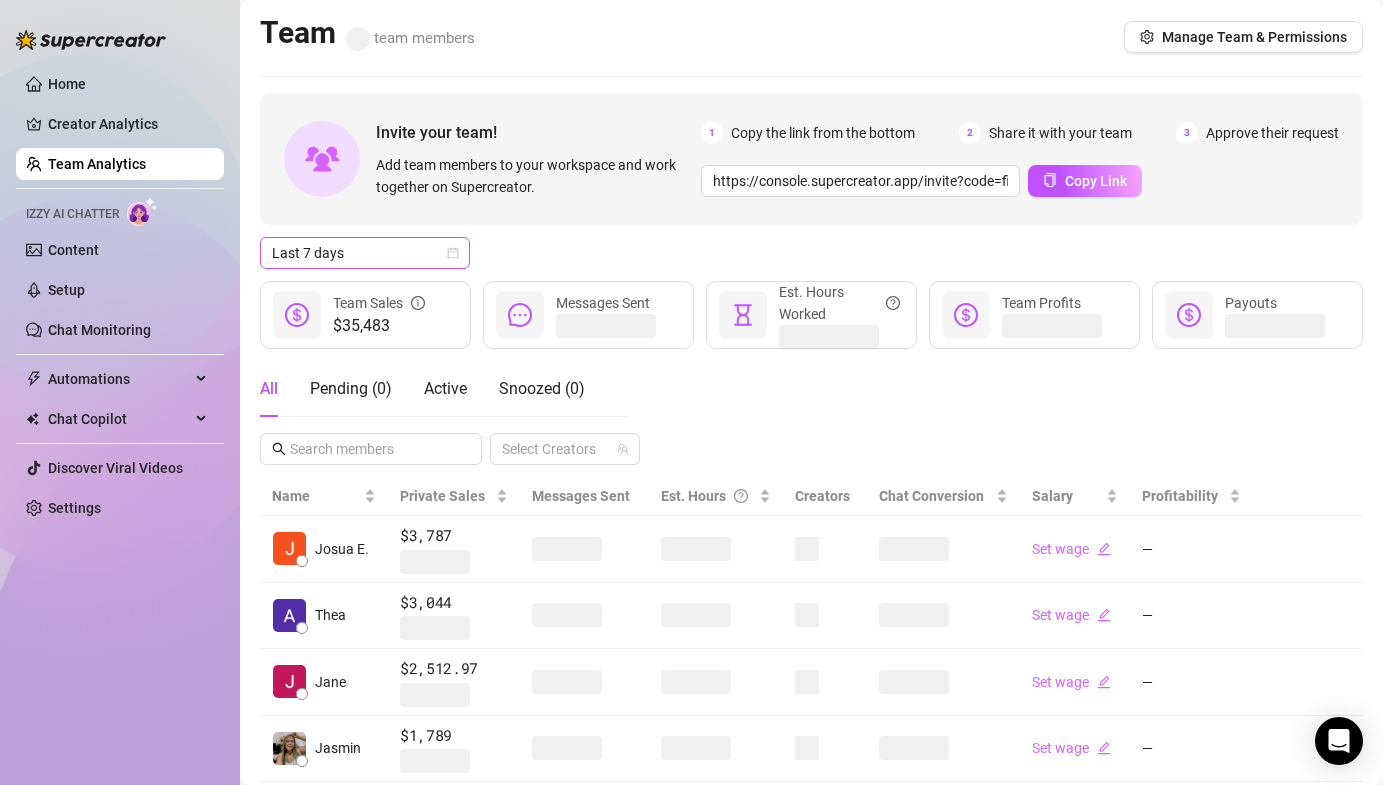 click on "Last 7 days" at bounding box center [365, 253] 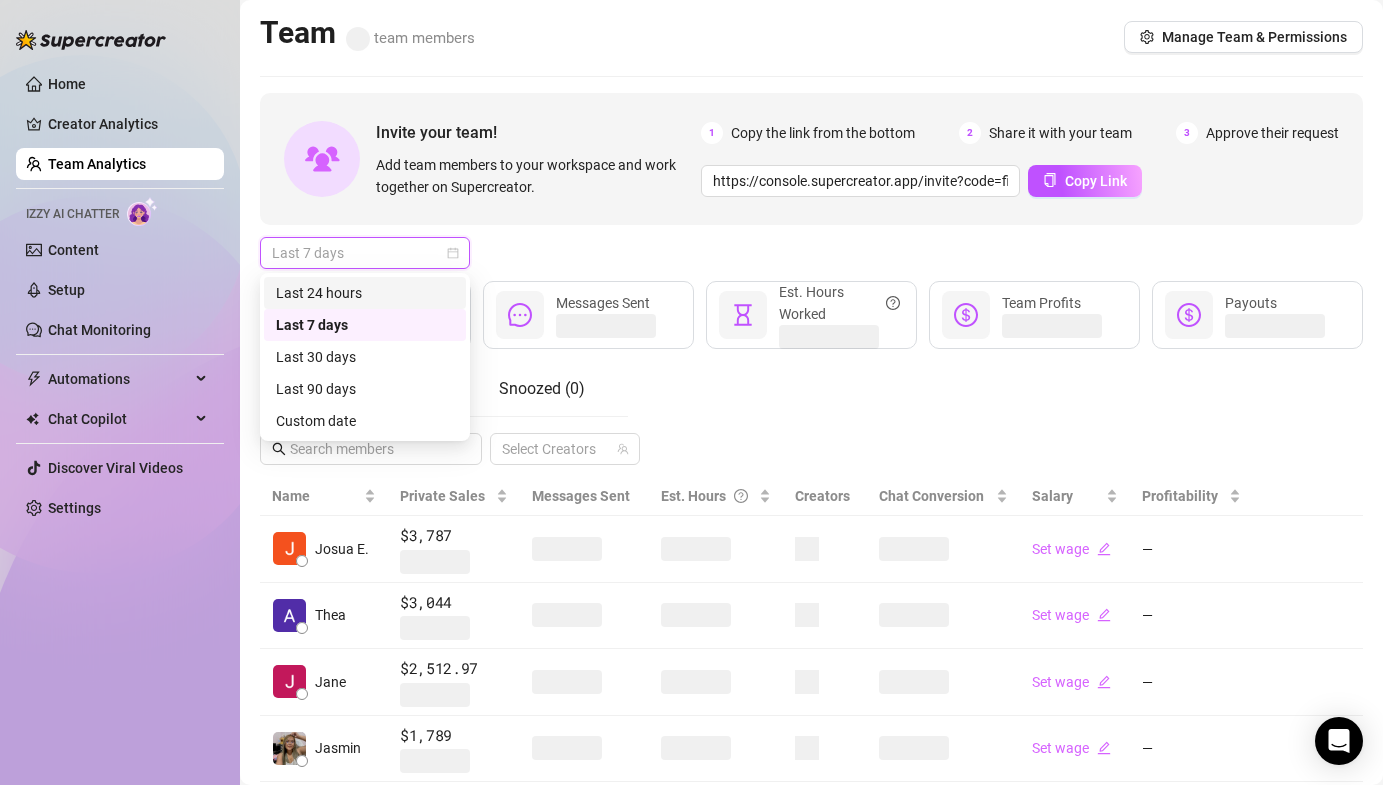 click on "Last 24 hours" at bounding box center [365, 293] 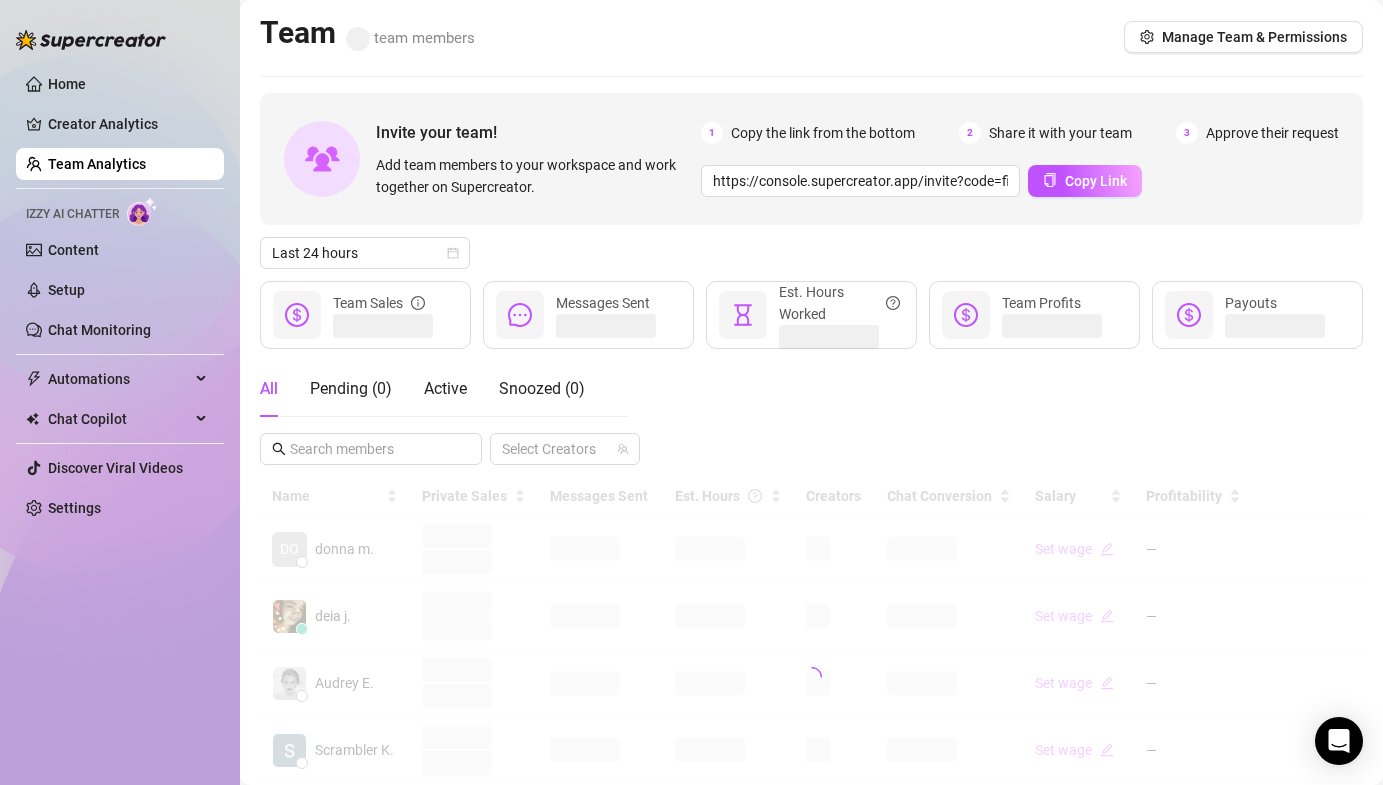 click on "Last 24 hours" at bounding box center (811, 253) 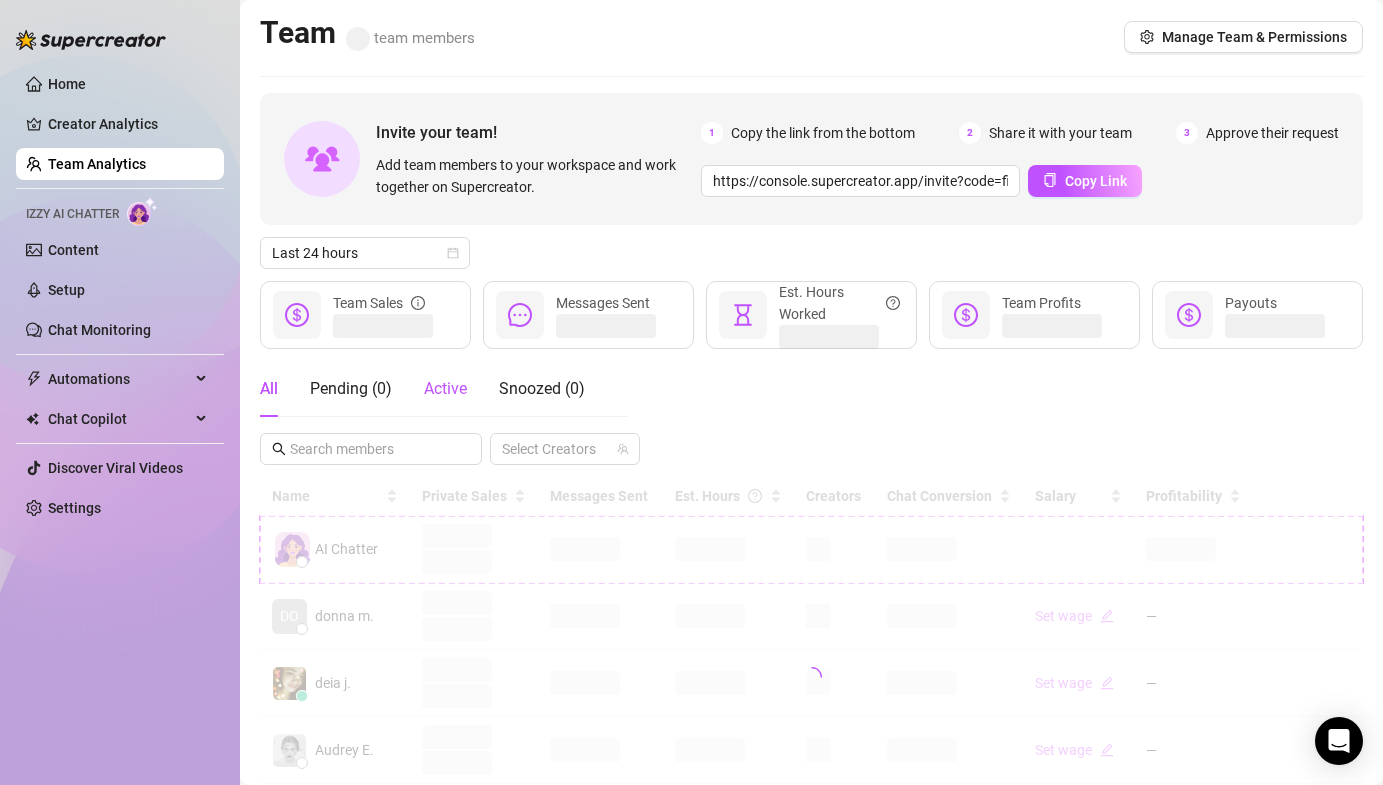 click on "Active" at bounding box center [445, 388] 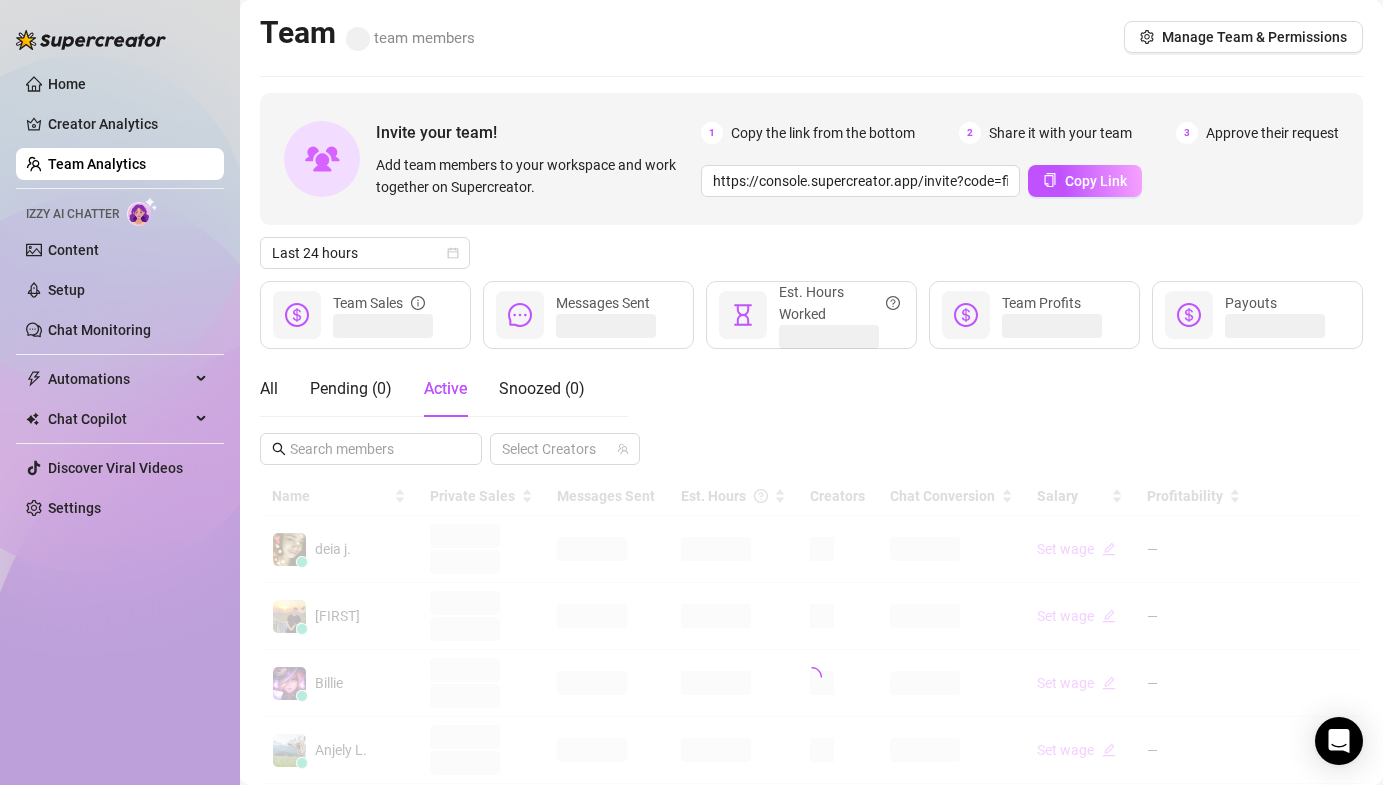 click on "Last 24 hours" at bounding box center (811, 253) 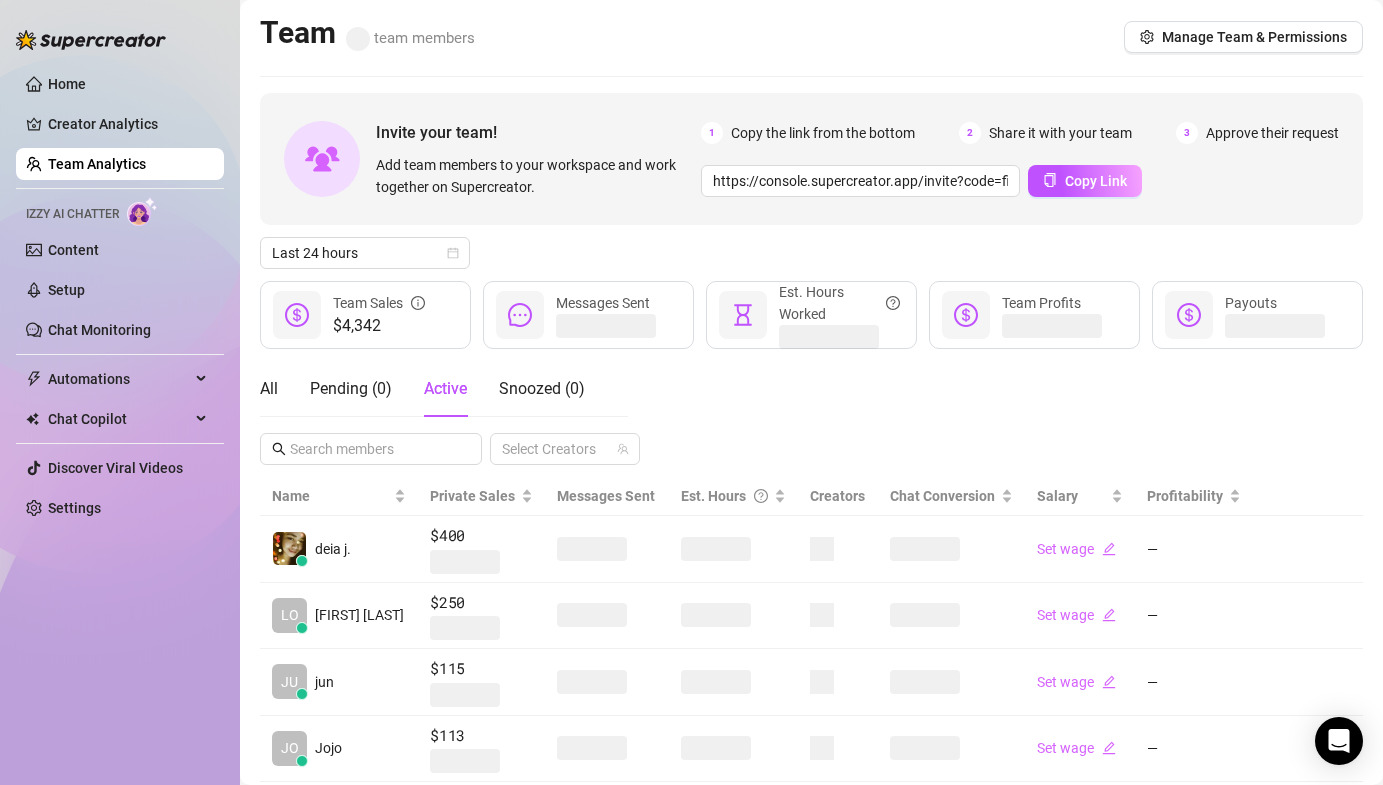 click on "Last 24 hours" at bounding box center (811, 253) 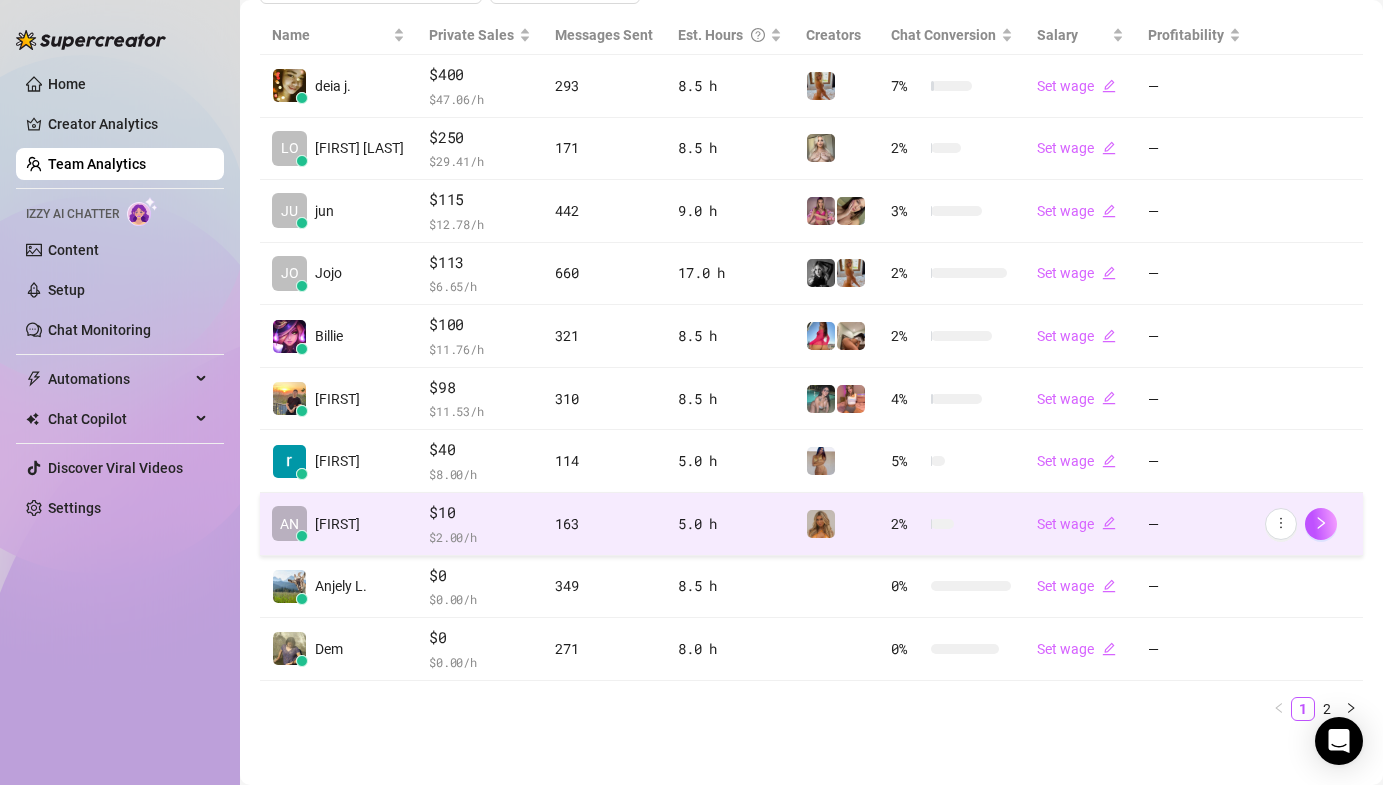 scroll, scrollTop: 472, scrollLeft: 0, axis: vertical 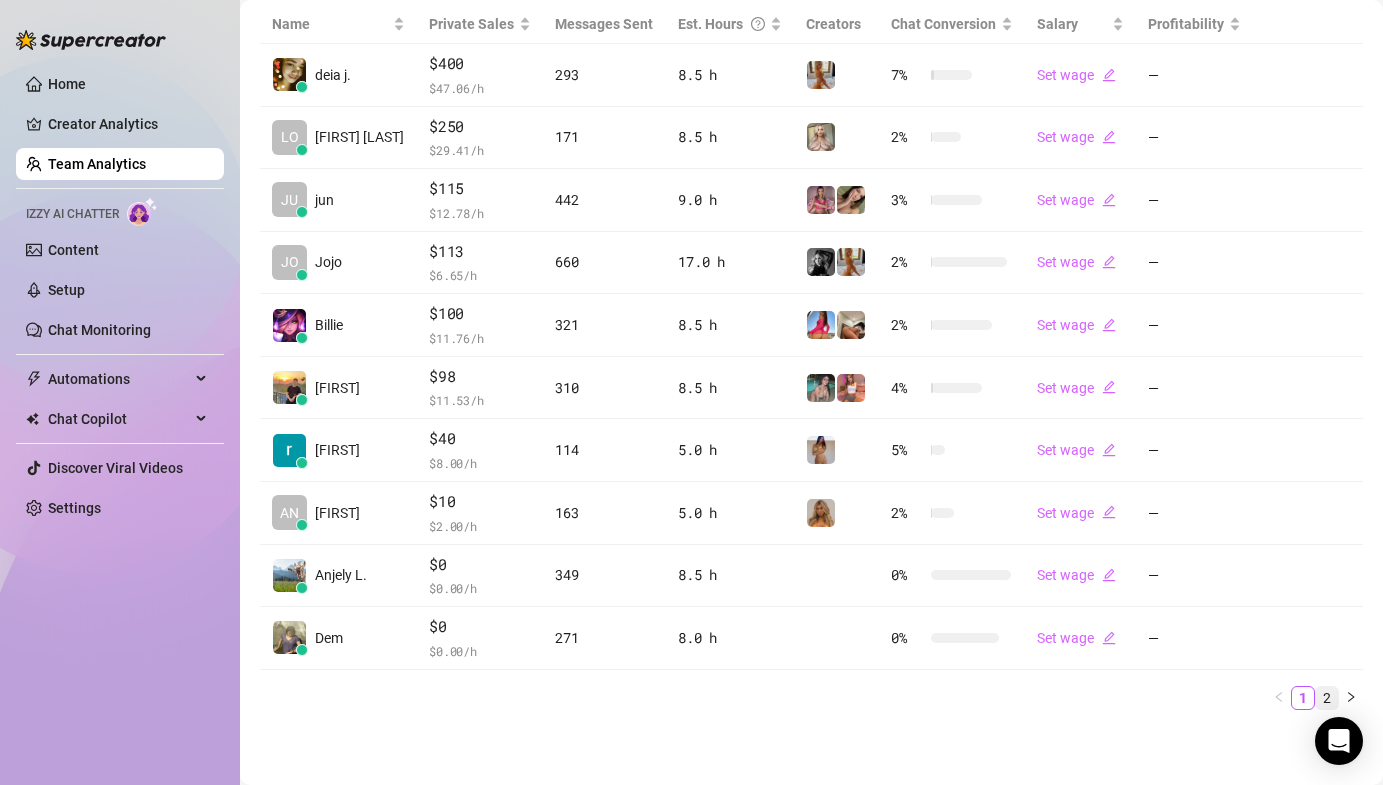 click on "2" at bounding box center (1327, 698) 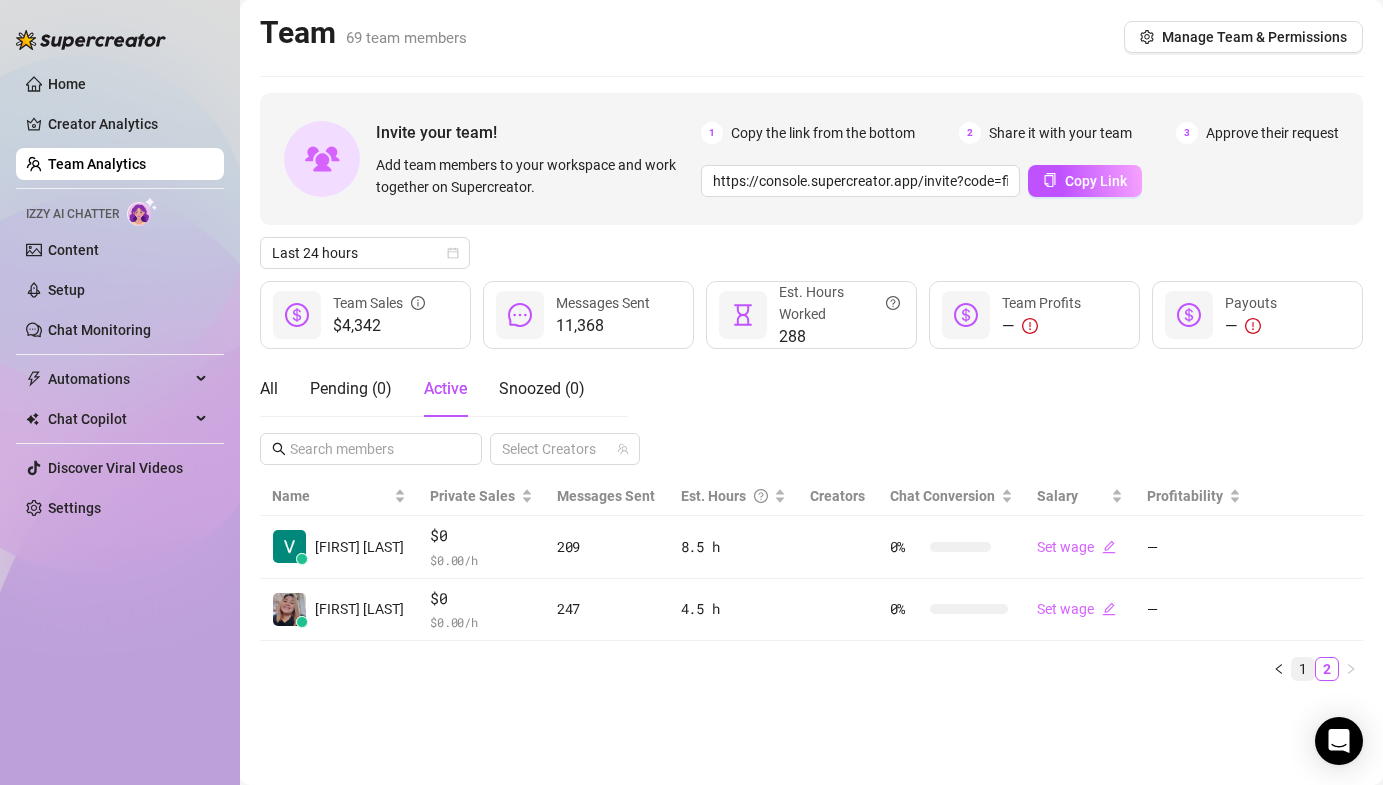 click on "1" at bounding box center [1303, 669] 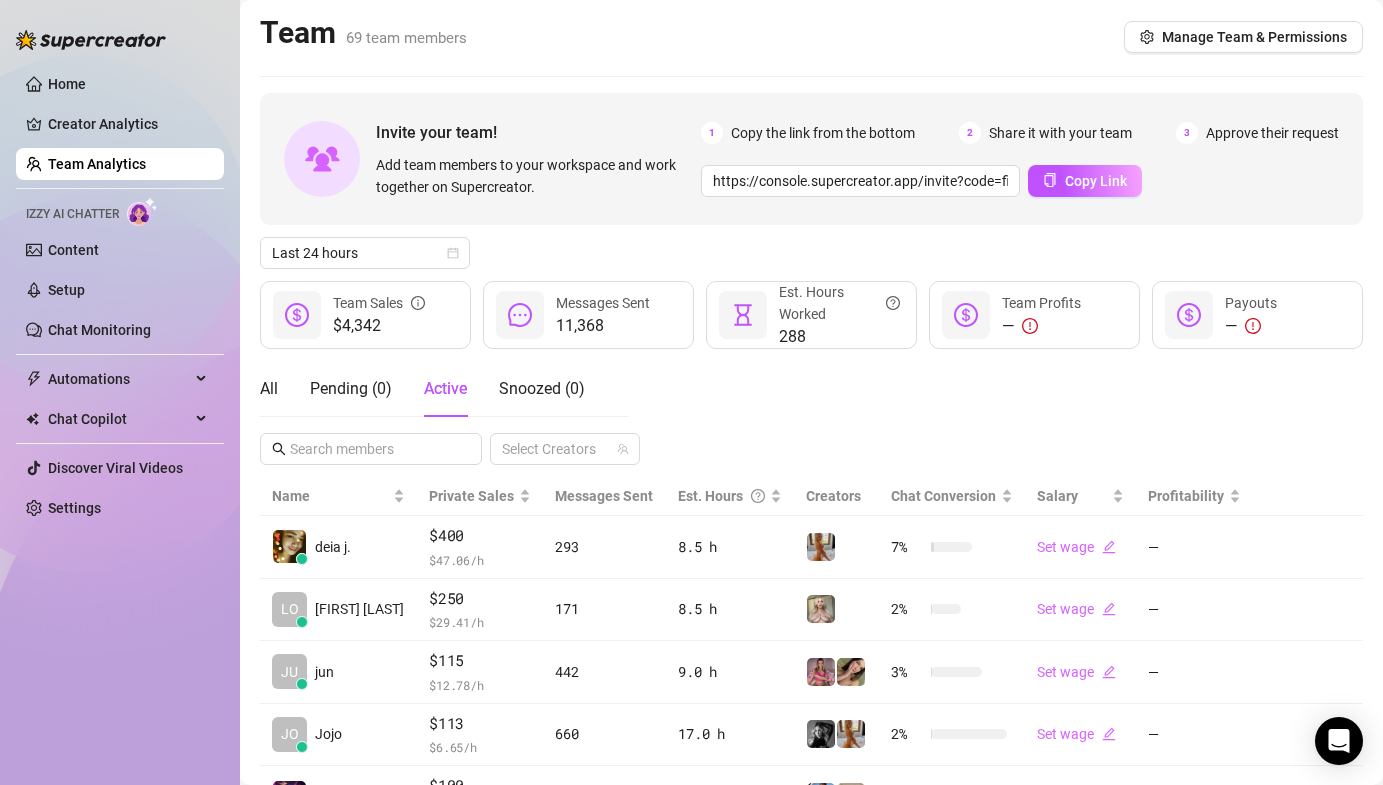 click on "All Pending ( 0 ) Active Snoozed ( 0 )   Select Creators" at bounding box center [811, 413] 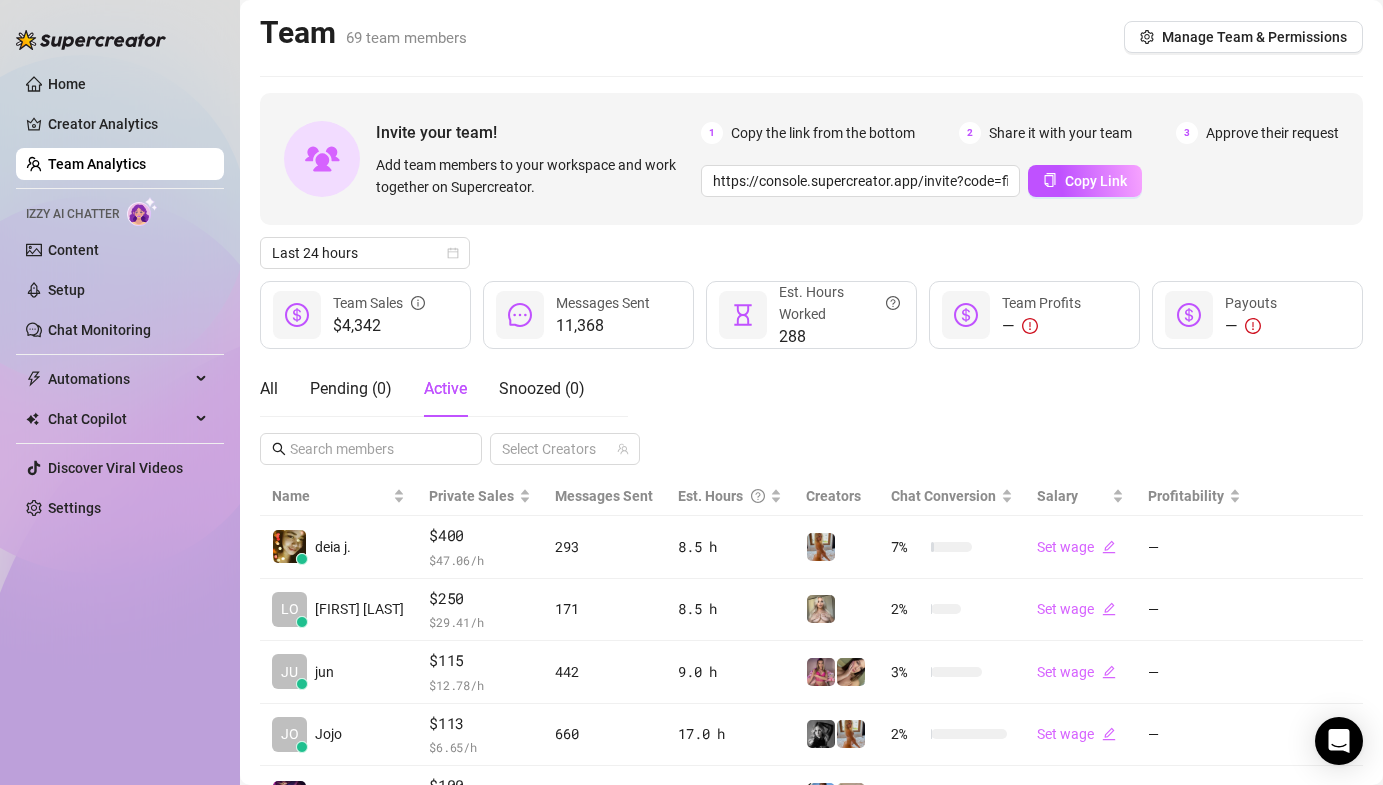 click on "All Pending ( 0 ) Active Snoozed ( 0 )   Select Creators" at bounding box center [811, 413] 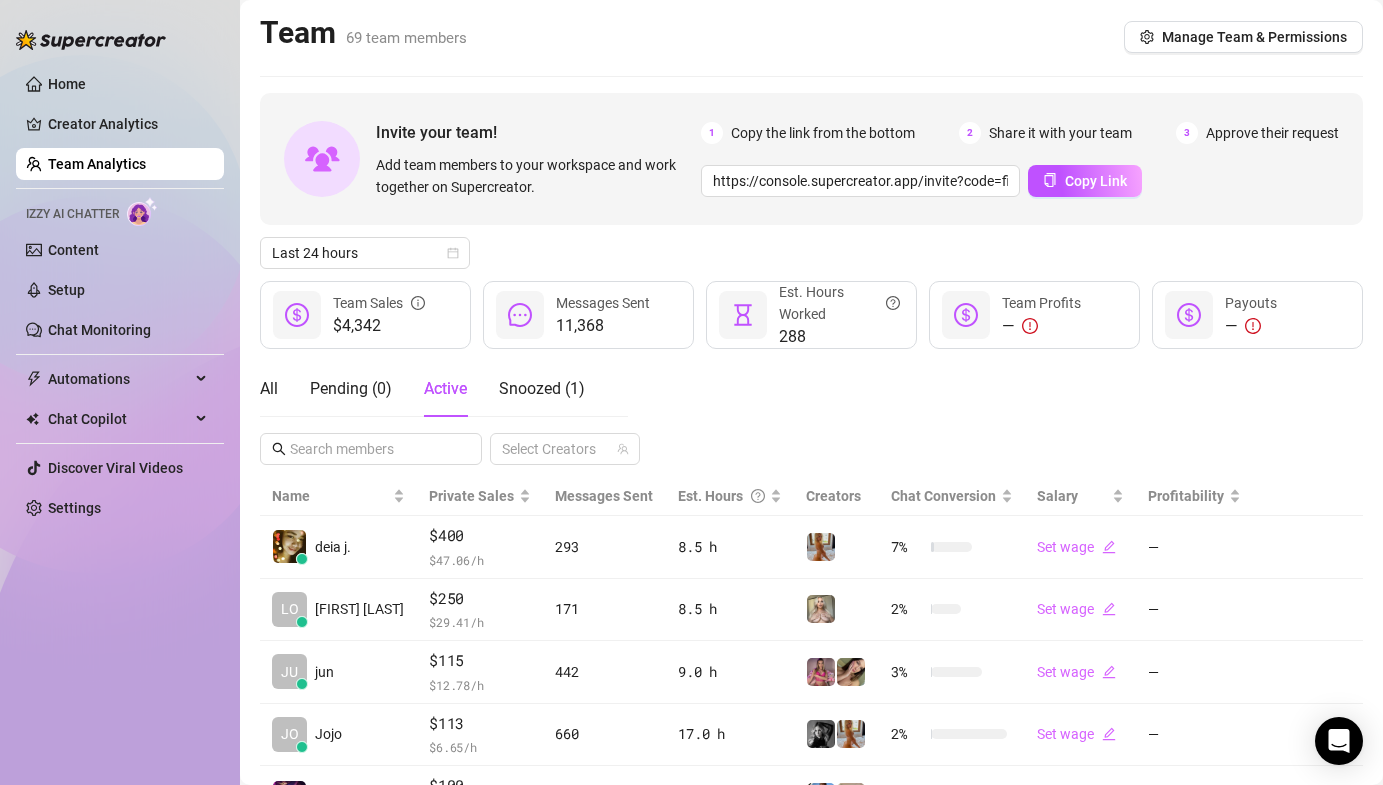 click on "Team 69   team members Manage Team & Permissions Invite your team! Add team members to your workspace and work together on Supercreator. 1 Copy the link from the bottom 2 Share it with your team 3 Approve their request https://console.supercreator.app/invite?code=fibzx3jJrgPbWdJEkEN3sg7x35T2&workspace=222%20Mgmt%20 Copy Link Last 24 hours $4,342 Team Sales 11,368 Messages Sent 288 Est. Hours Worked — Team Profits — Payouts All Pending ( 0 ) Active Snoozed ( 1 )   Select Creators Name Private Sales Messages Sent Est. Hours  Creators Chat Conversion Salary Profitability deia j. $400 $ 47.06 /h 293 8.5 h 7 % Set wage — LO Love F. $250 $ 29.41 /h 171 8.5 h 2 % Set wage — JU jun $115 $ 12.78 /h 442 9.0 h 3 % Set wage — JO Jojo $113 $ 6.65 /h 660 17.0 h 2 % Set wage — Billie $100 $ 11.76 /h 321 8.5 h 2 % Set wage — Mark $98 $ 11.53 /h 310 8.5 h 4 % Set wage — Rik $40 $ 8.00 /h 114 5.0 h 5 % Set wage — AN Annalyn $10 $ 2.00 /h 163 5.0 h 2 % Set wage — Anjely L. $0 $ 0.00 /h 349 8.5 h 0 % — Dem" at bounding box center [811, 629] 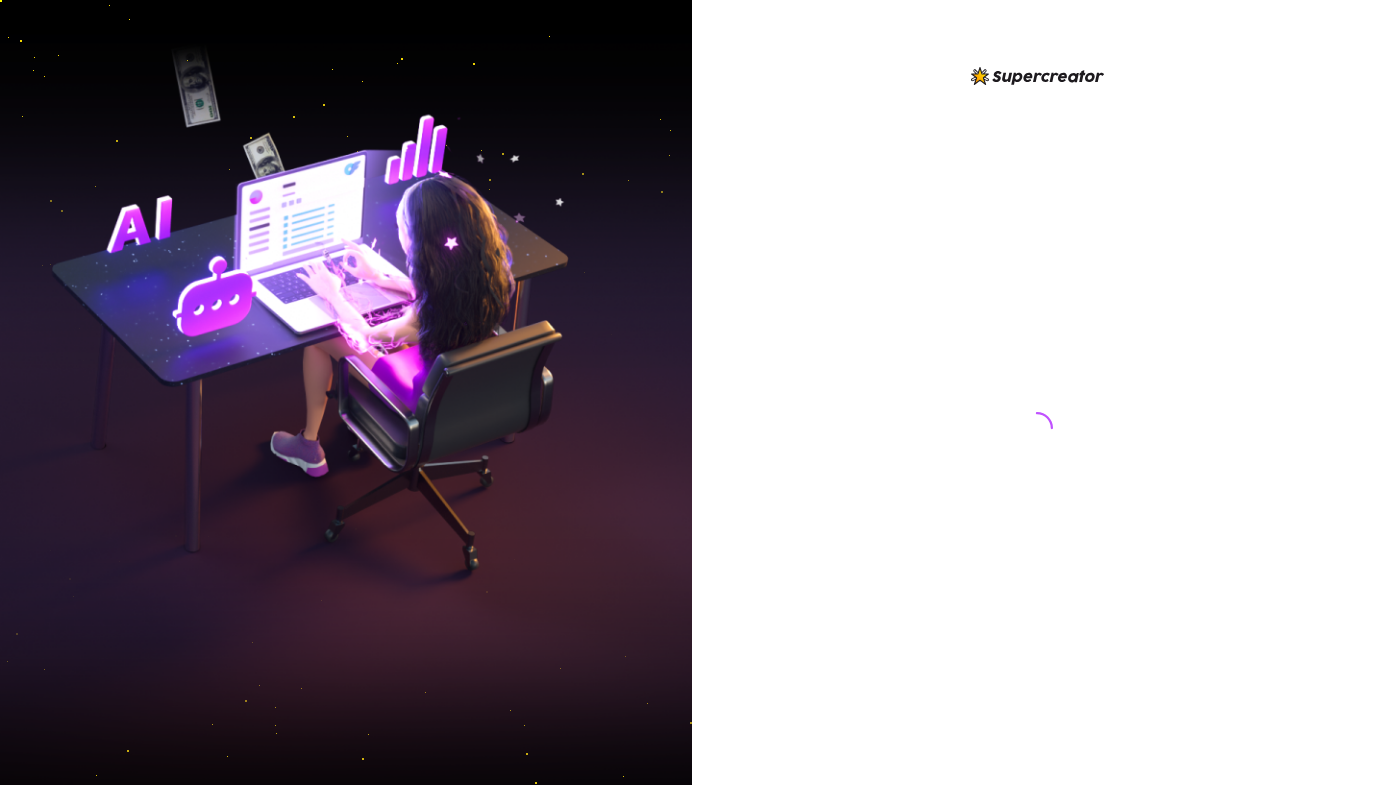 scroll, scrollTop: 0, scrollLeft: 0, axis: both 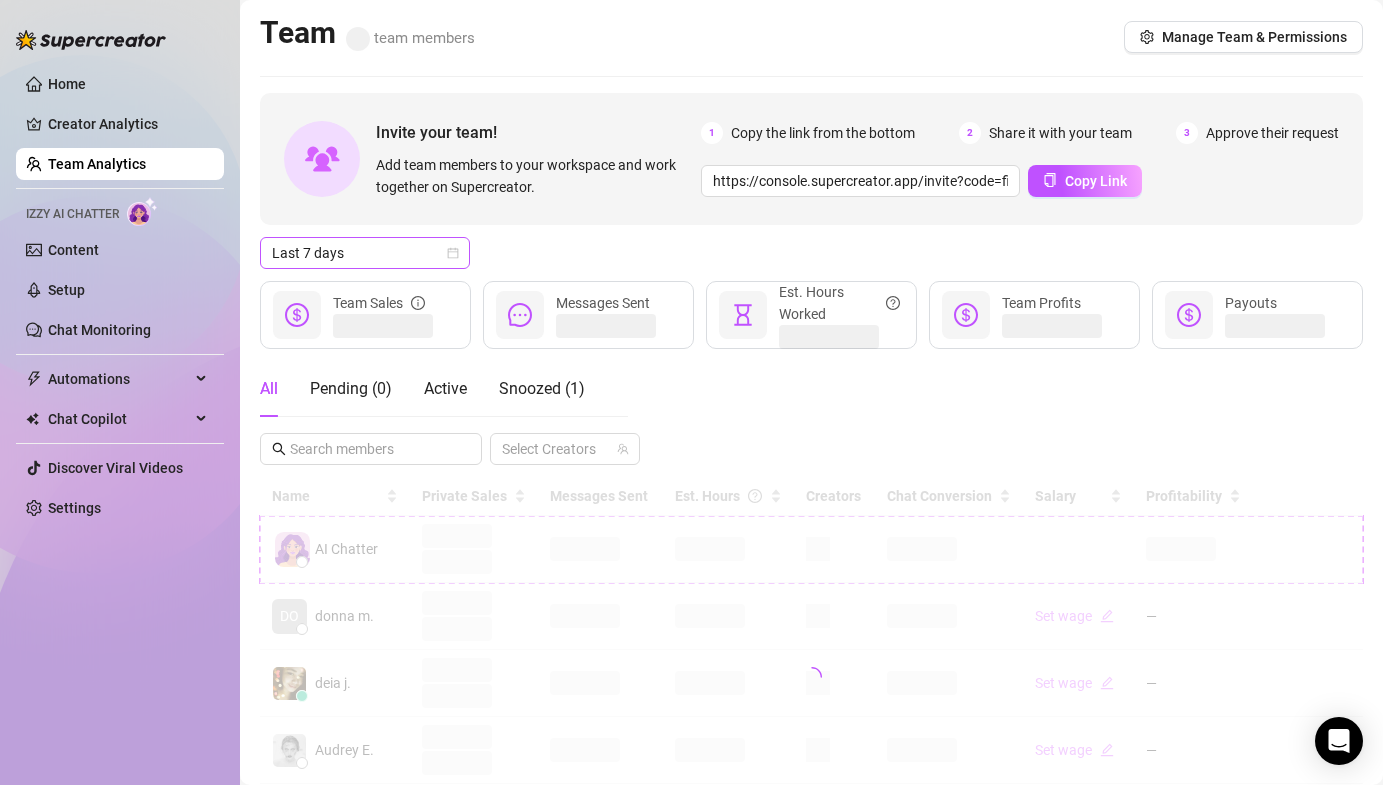 click on "Last 7 days" at bounding box center (365, 253) 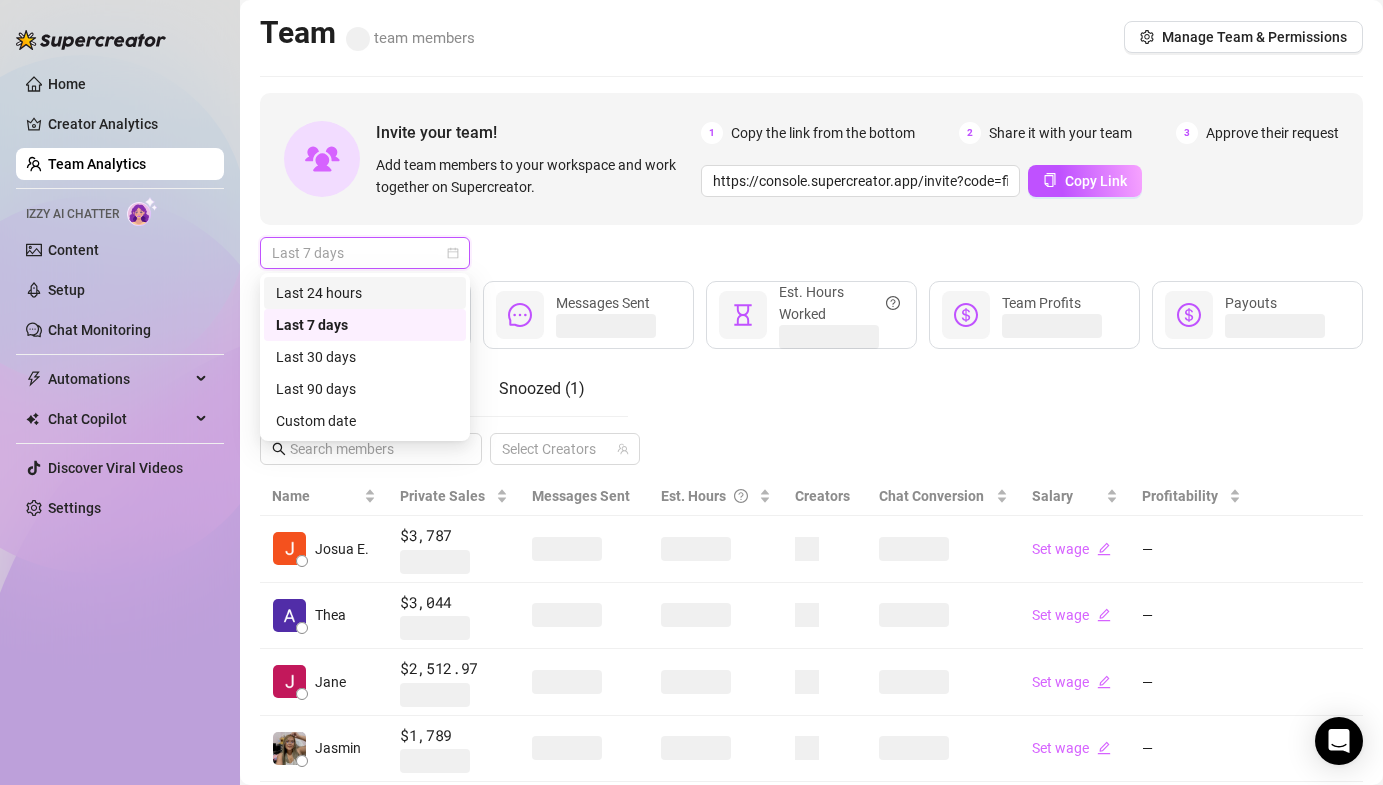 click on "Last 24 hours" at bounding box center (365, 293) 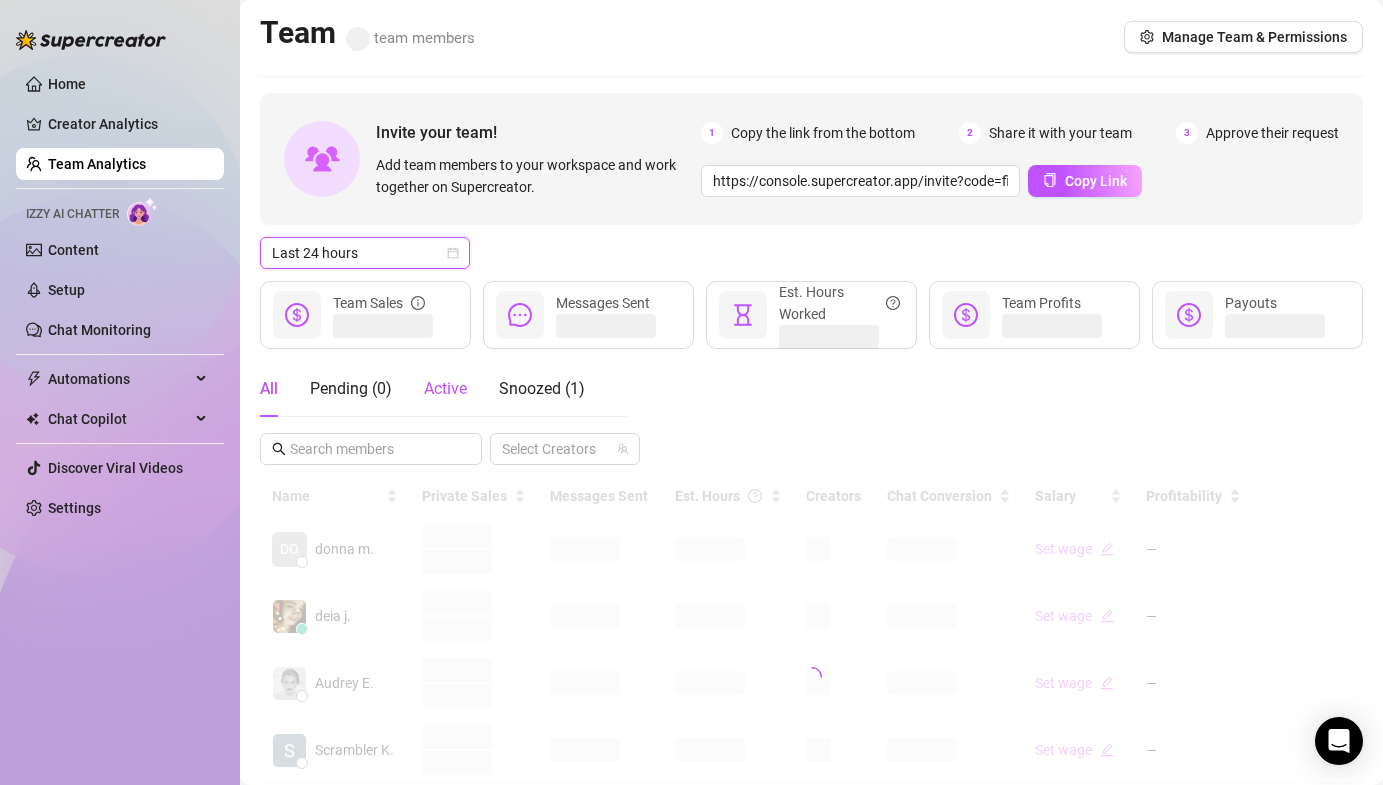 click on "Active" at bounding box center (445, 388) 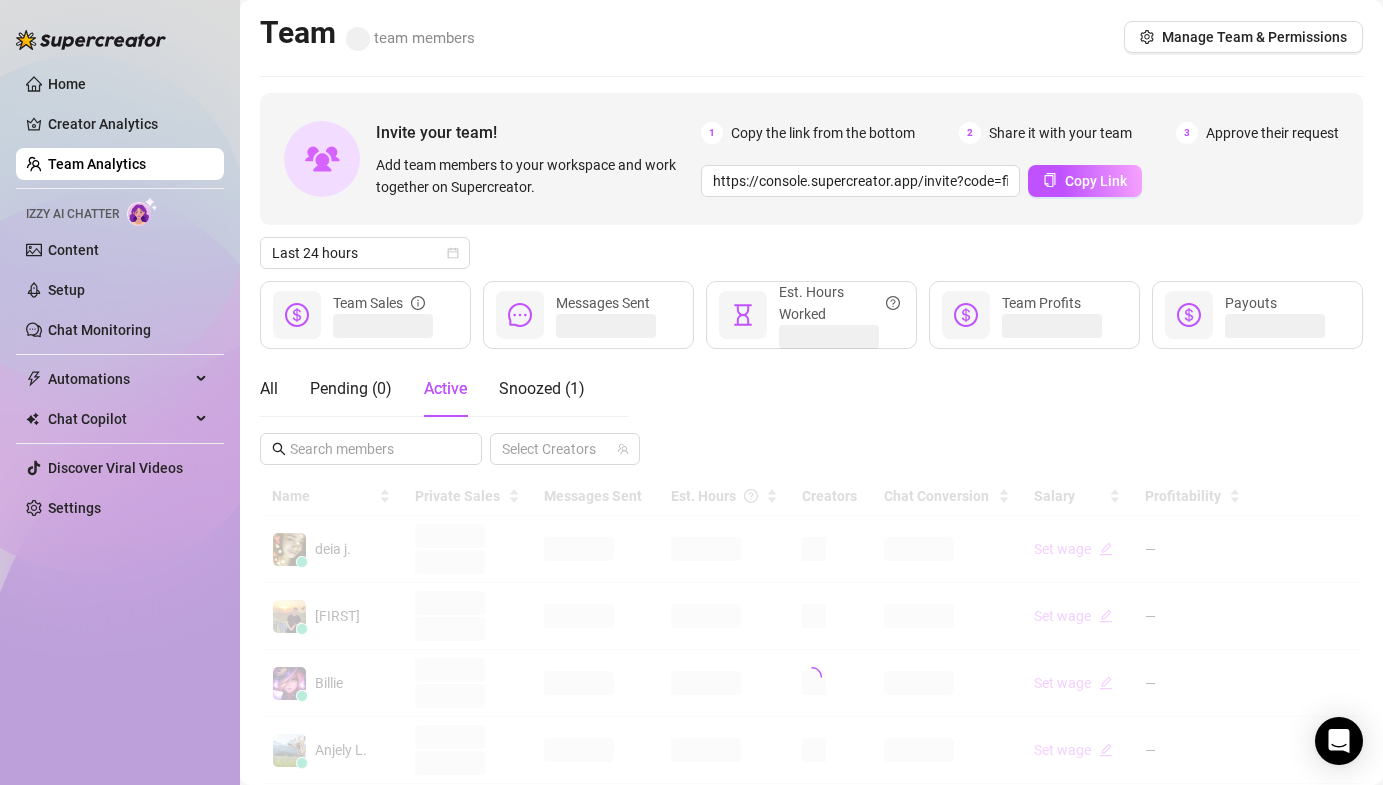 click on "Last 24 hours" at bounding box center [811, 253] 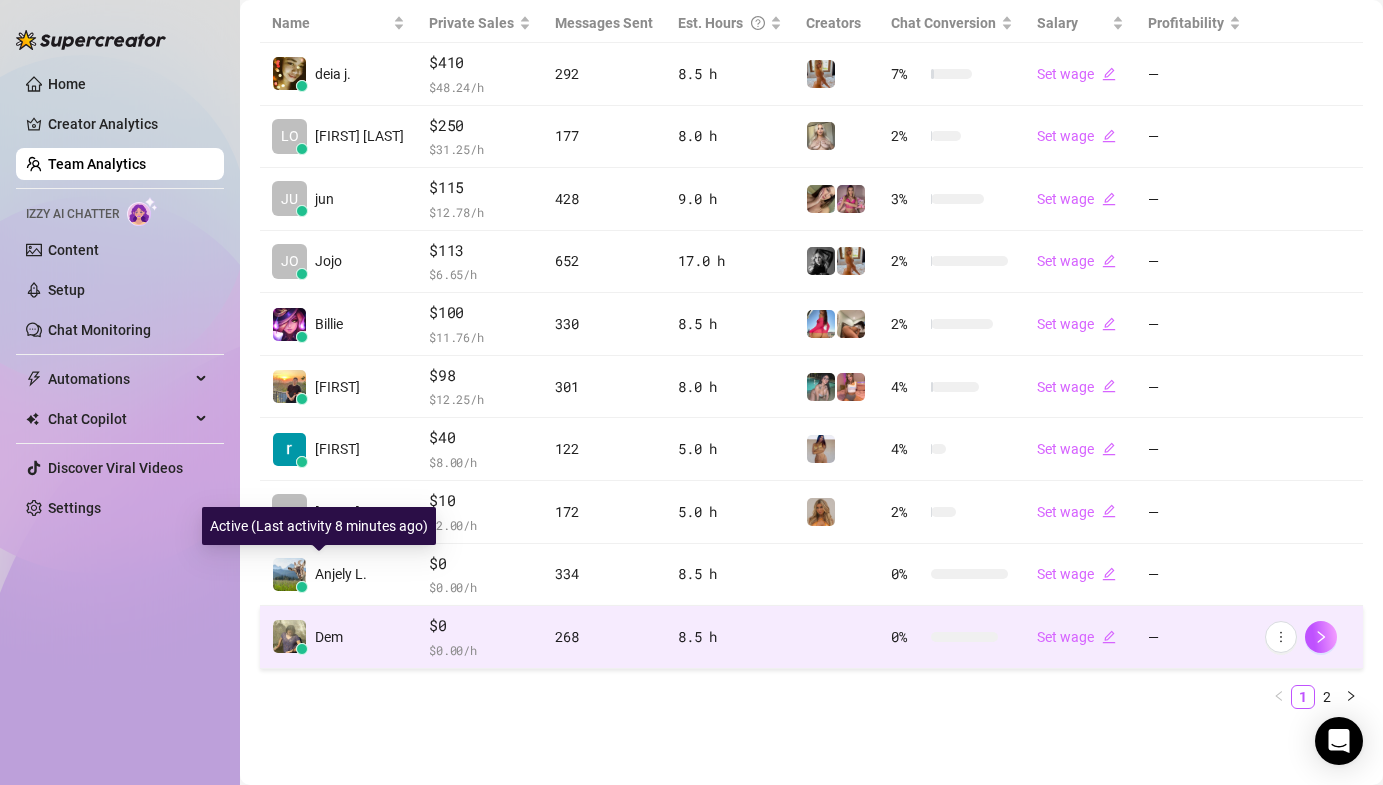 scroll, scrollTop: 472, scrollLeft: 0, axis: vertical 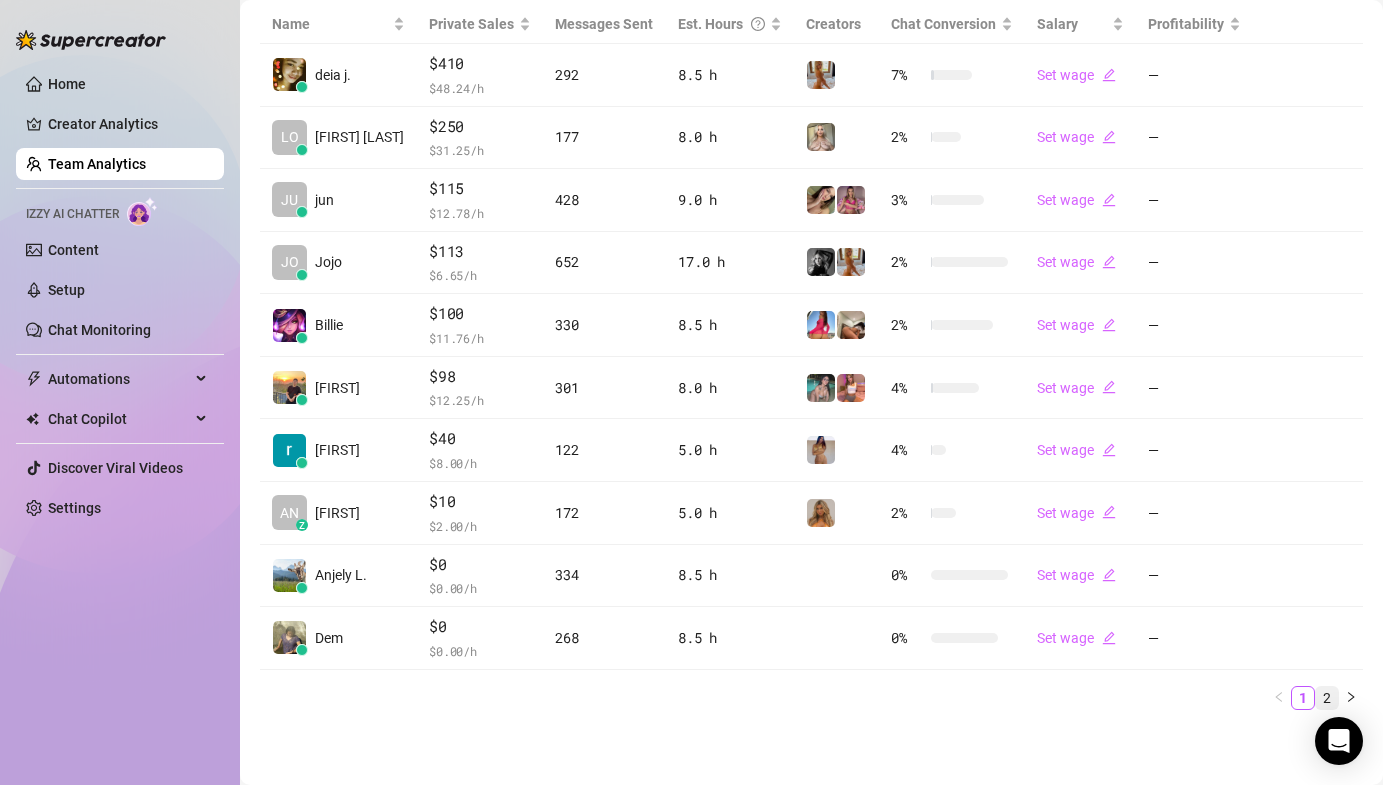 click on "2" at bounding box center [1327, 698] 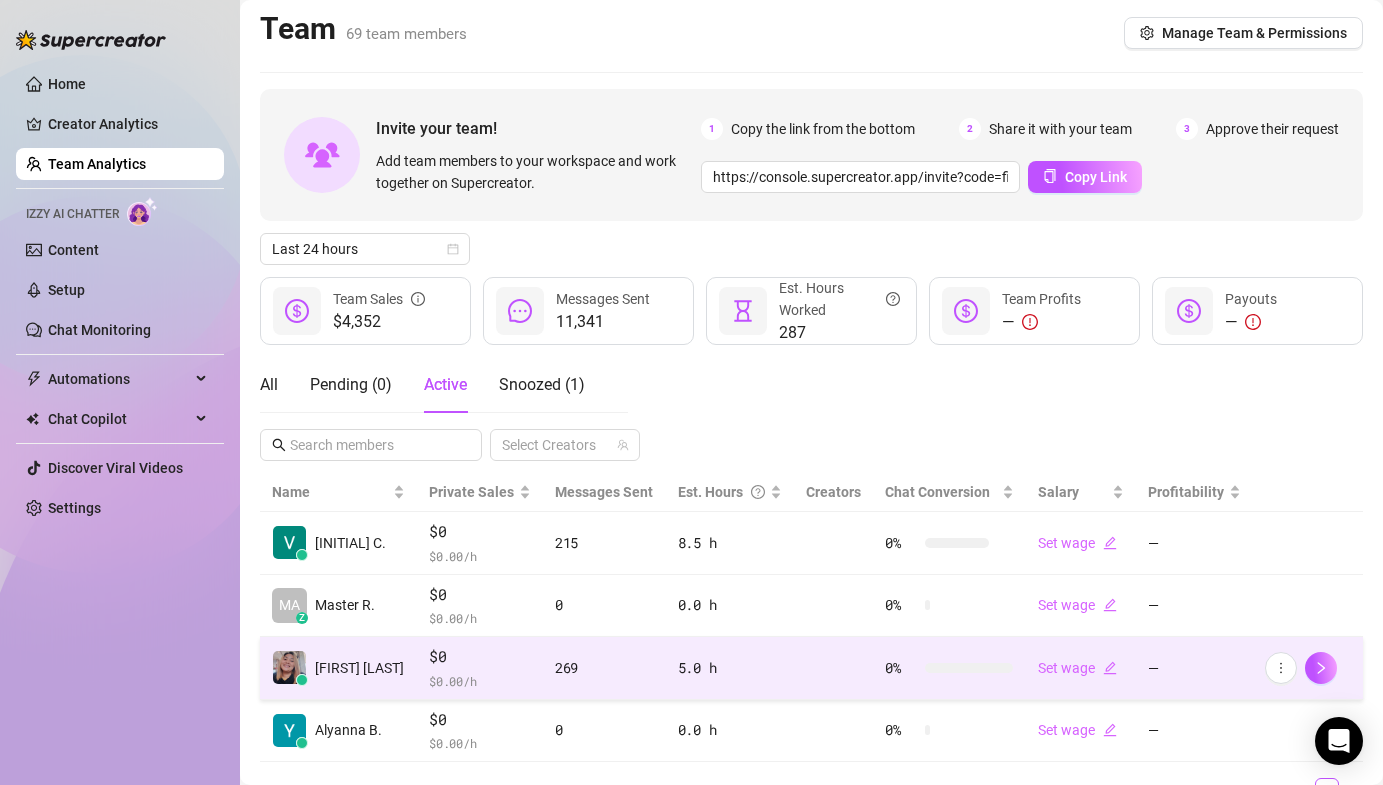 scroll, scrollTop: 0, scrollLeft: 0, axis: both 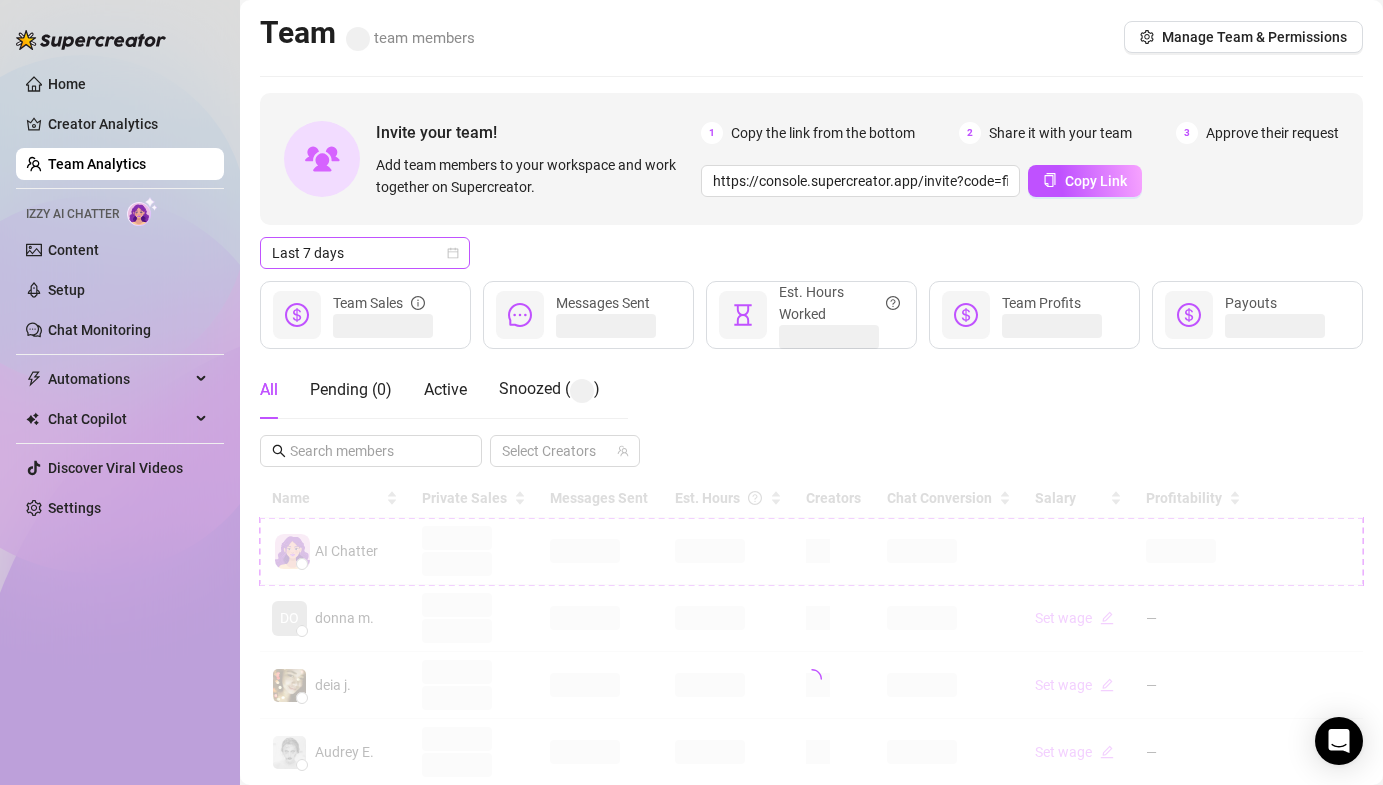 click on "Last 7 days" at bounding box center [365, 253] 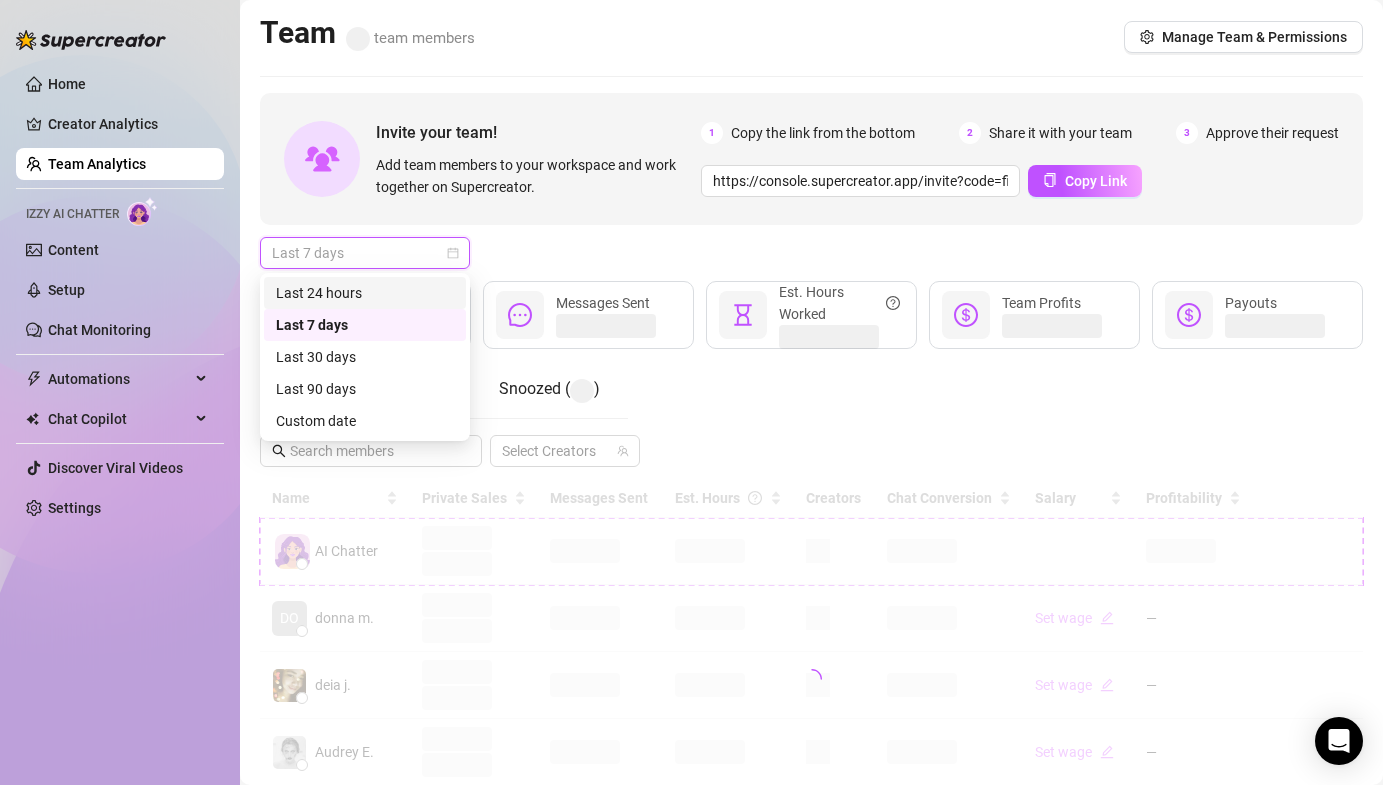 click on "Last 24 hours" at bounding box center (365, 293) 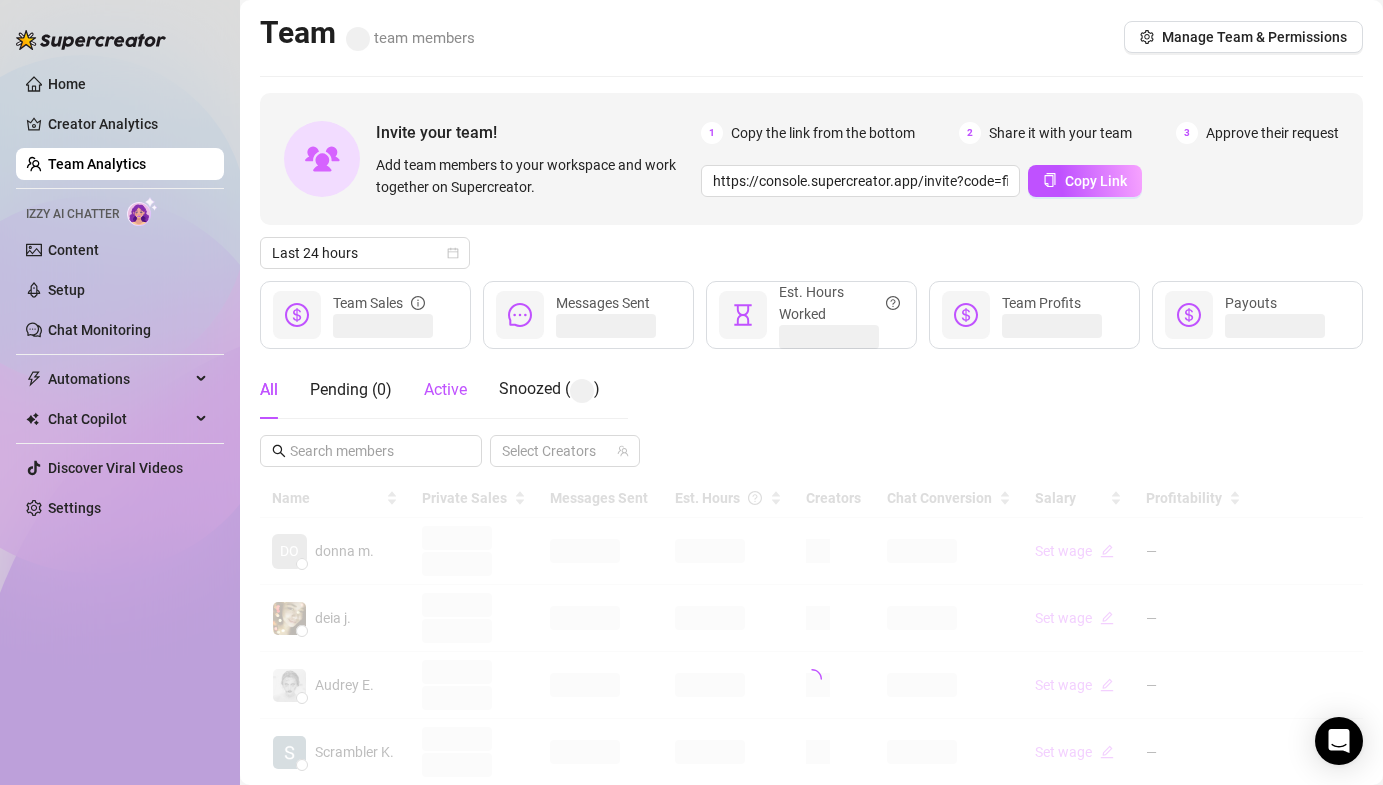 click on "Active" at bounding box center [445, 389] 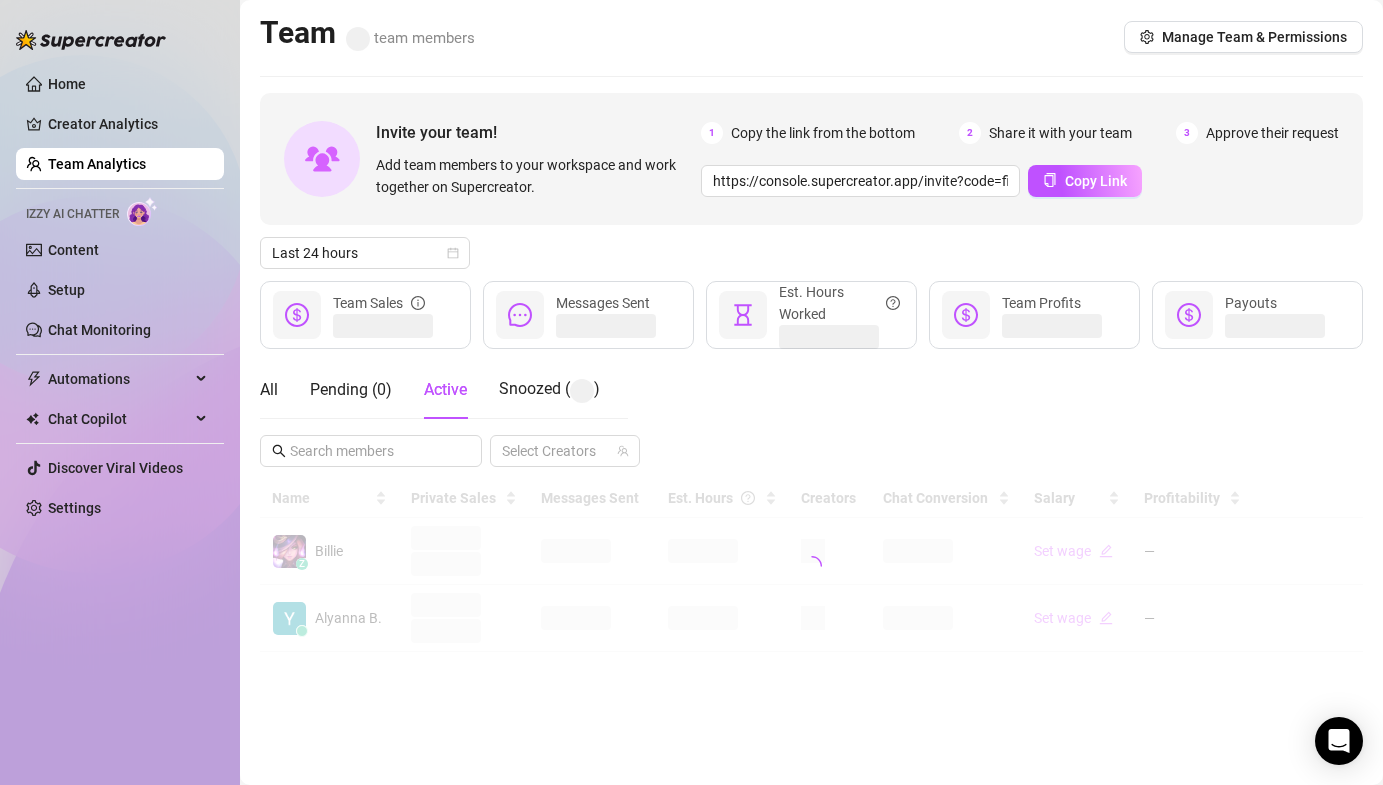 click on "Last 24 hours" at bounding box center (811, 253) 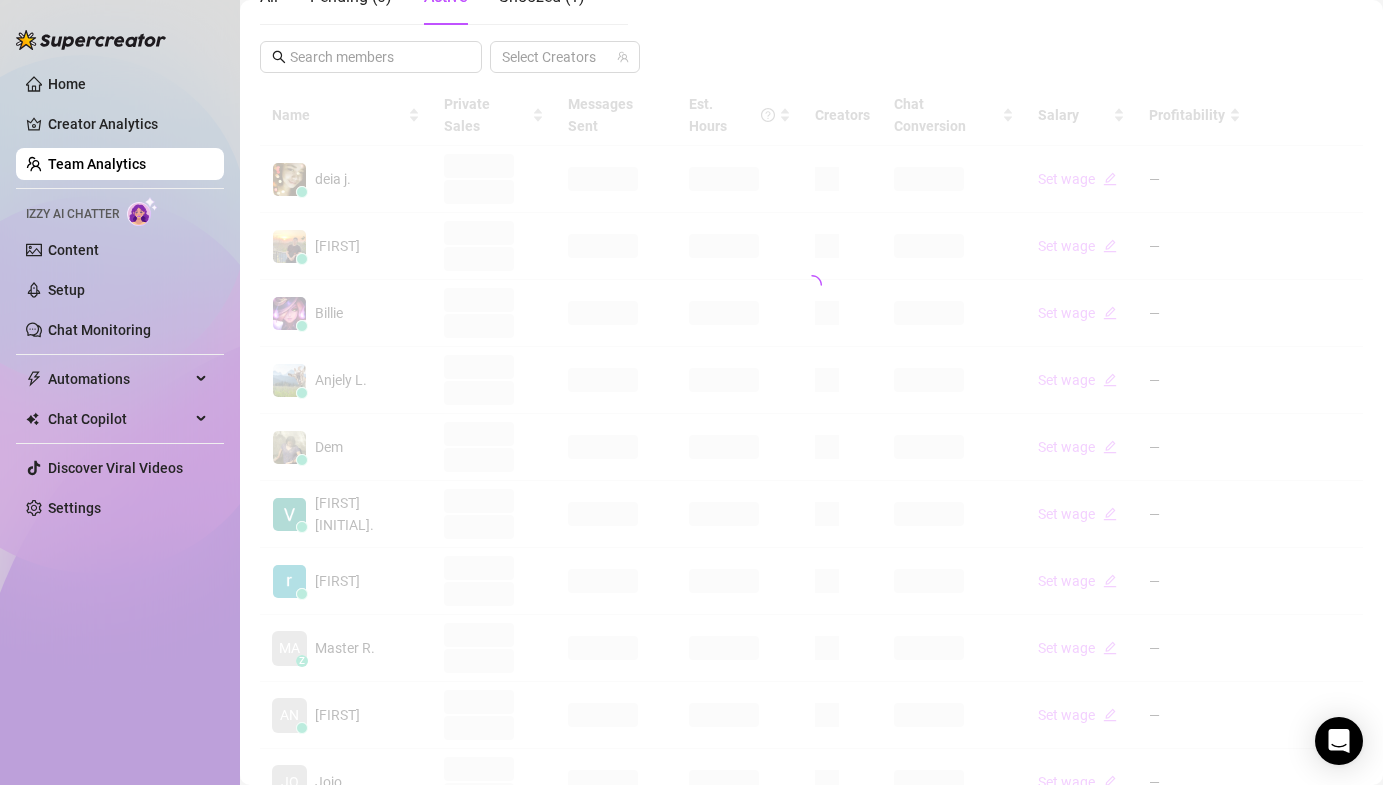 scroll, scrollTop: 393, scrollLeft: 0, axis: vertical 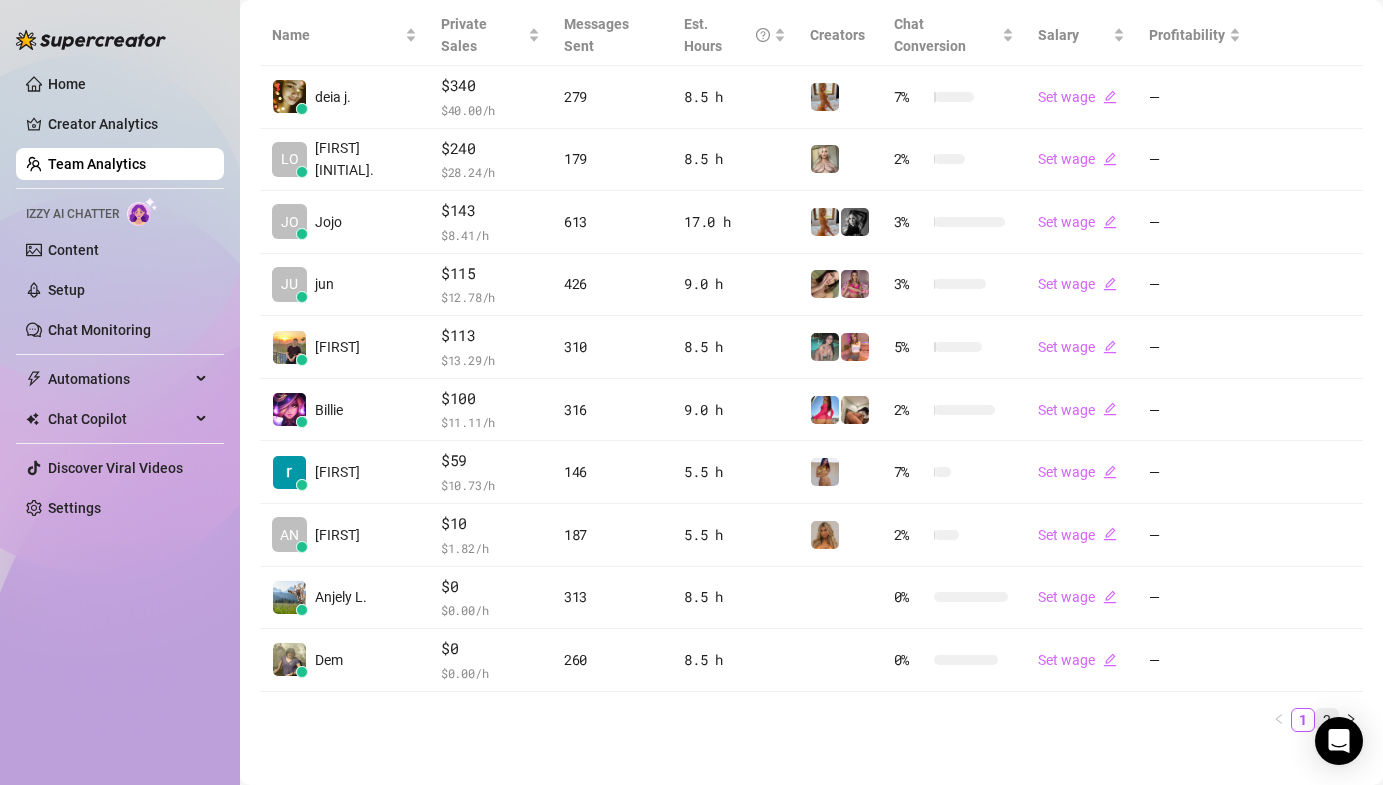 click on "2" at bounding box center (1327, 720) 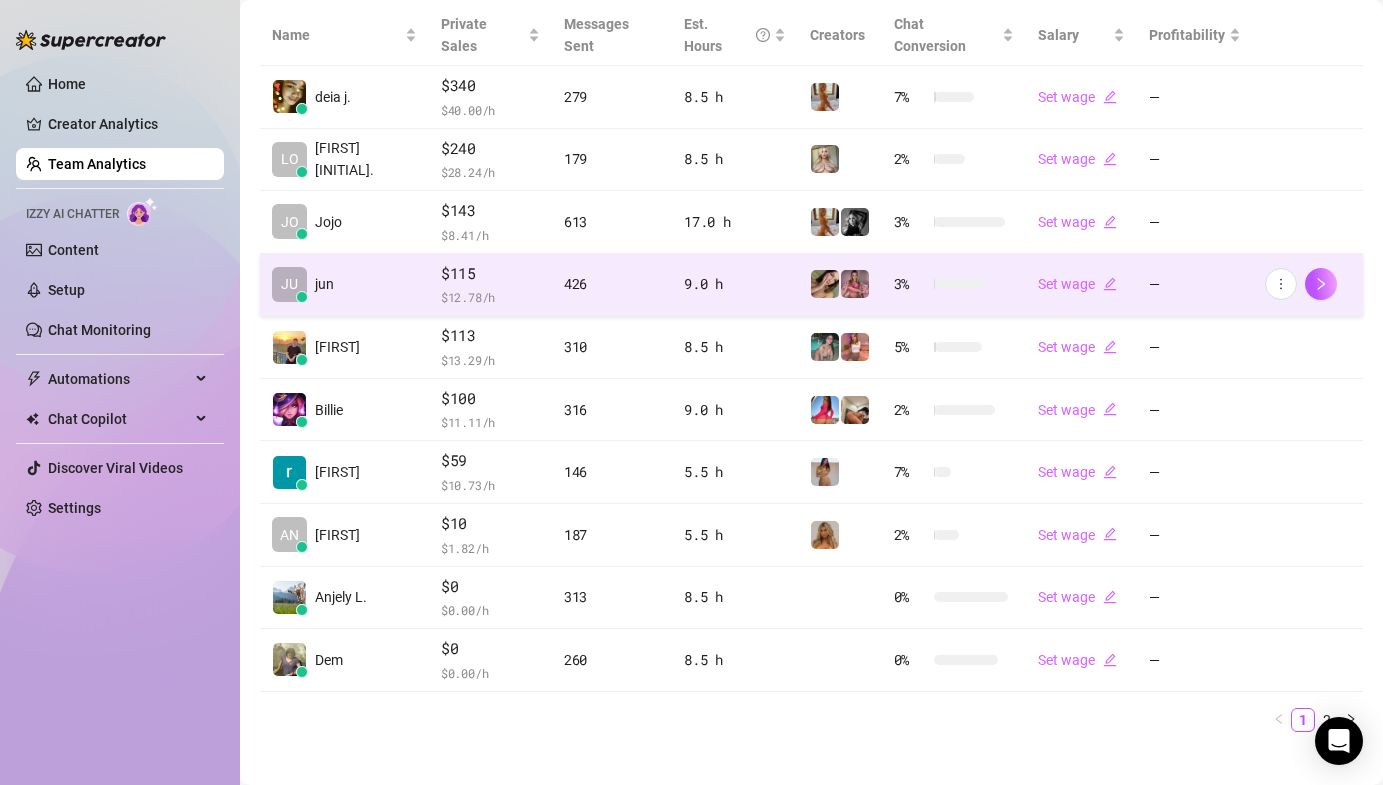 scroll, scrollTop: 97, scrollLeft: 0, axis: vertical 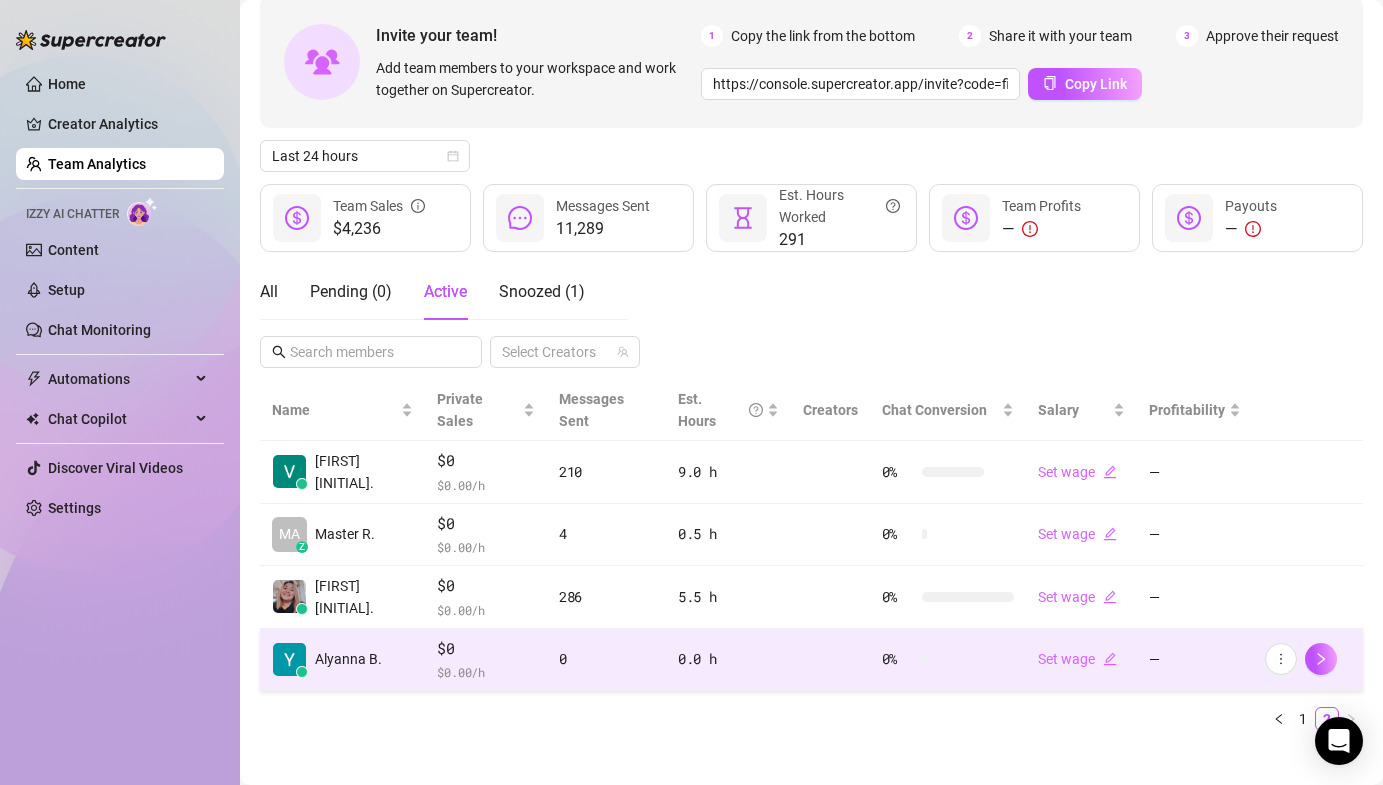 click on "0" at bounding box center (606, 660) 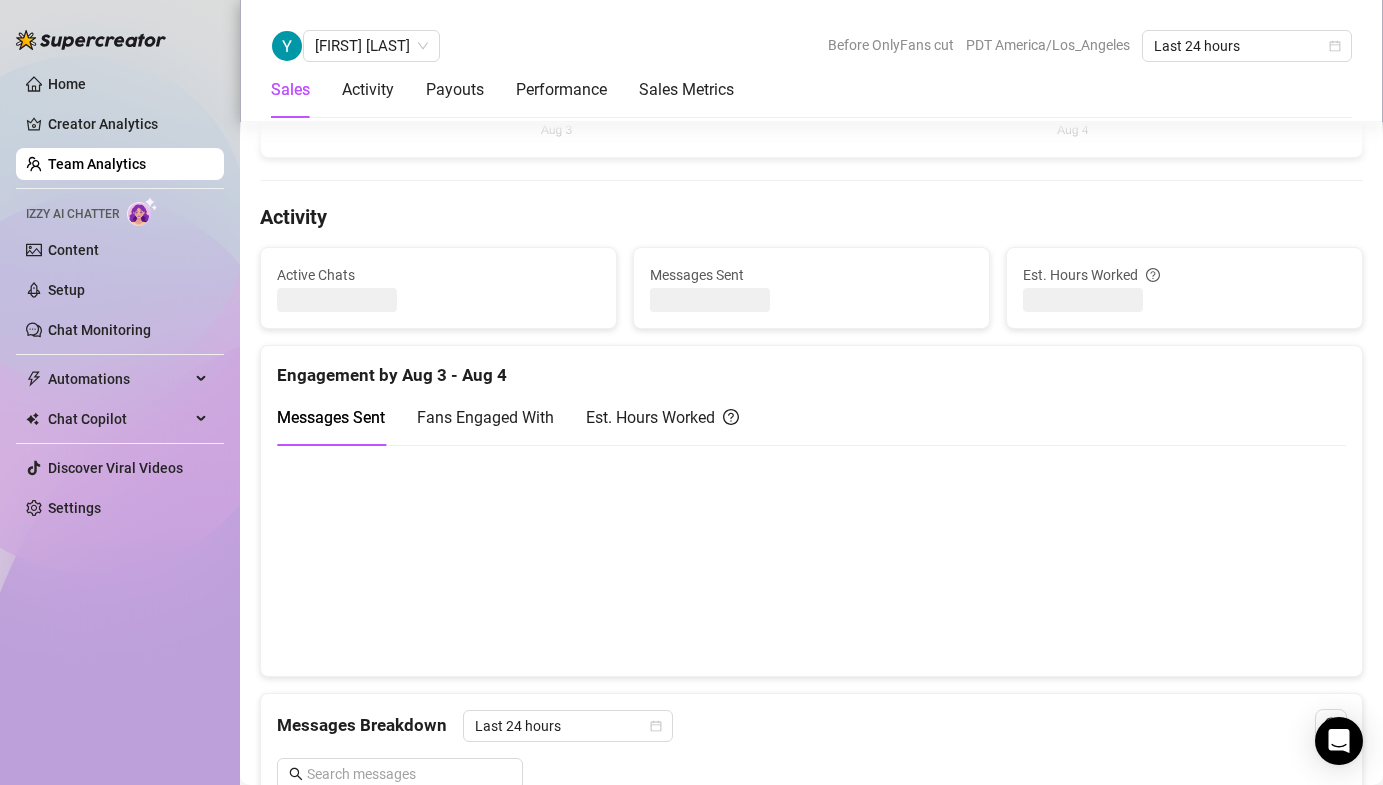scroll, scrollTop: 19, scrollLeft: 0, axis: vertical 